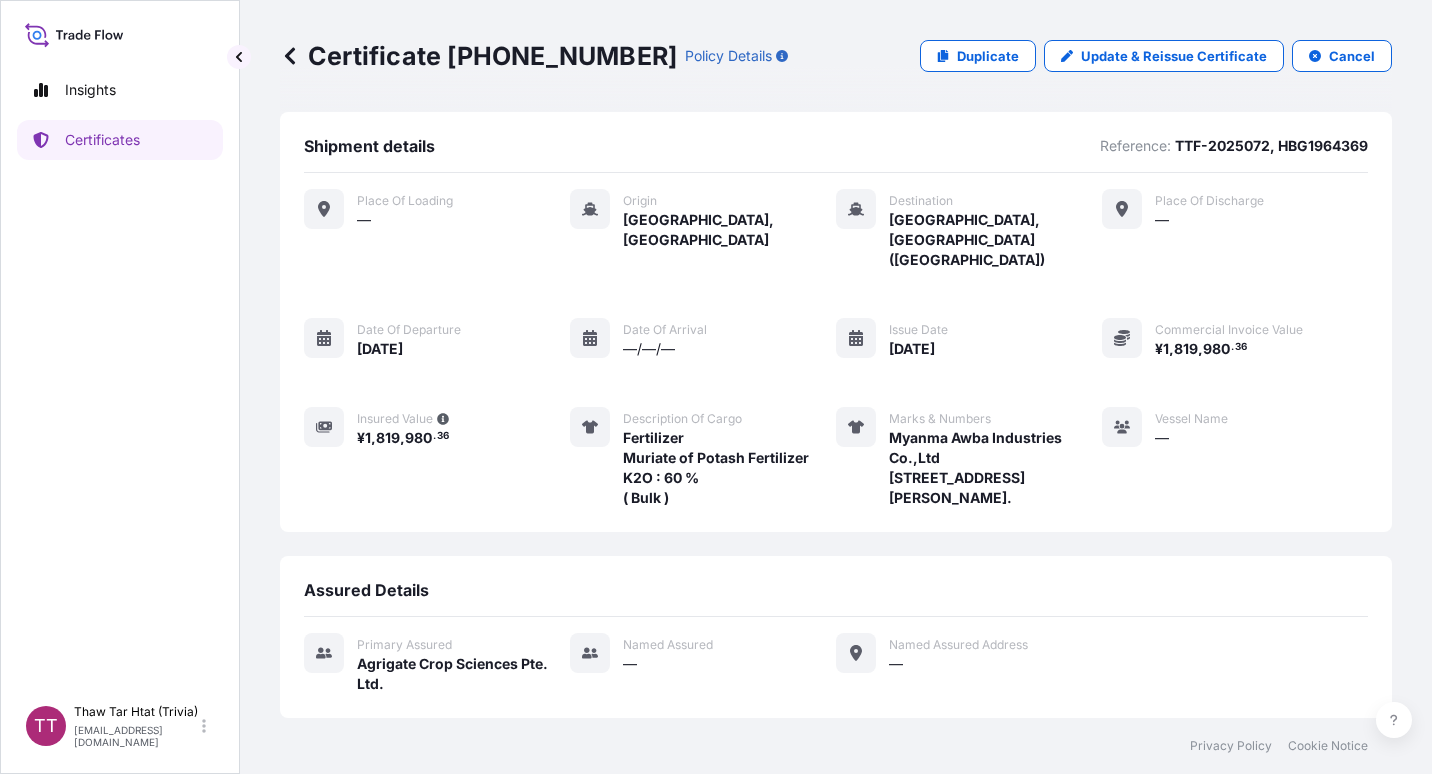 scroll, scrollTop: 0, scrollLeft: 0, axis: both 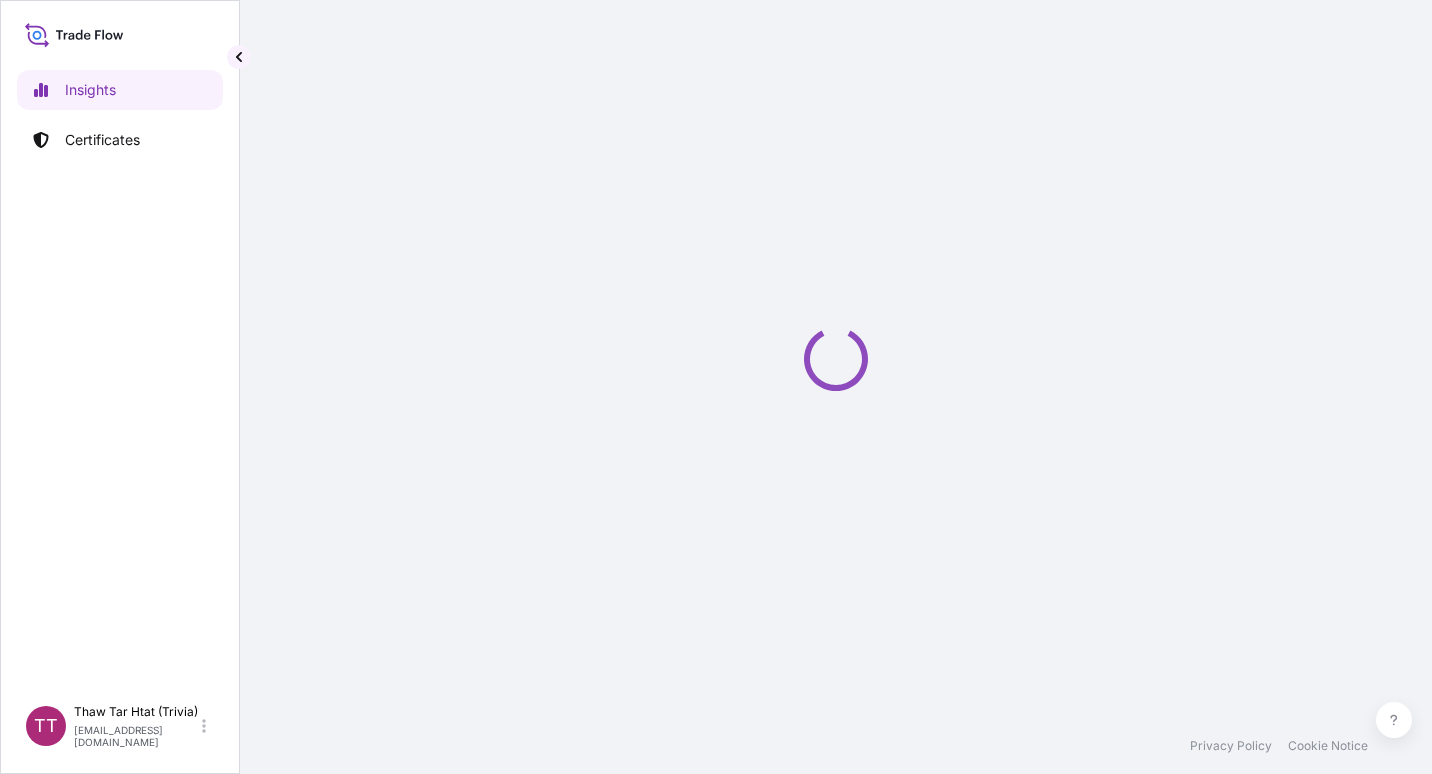 select on "2025" 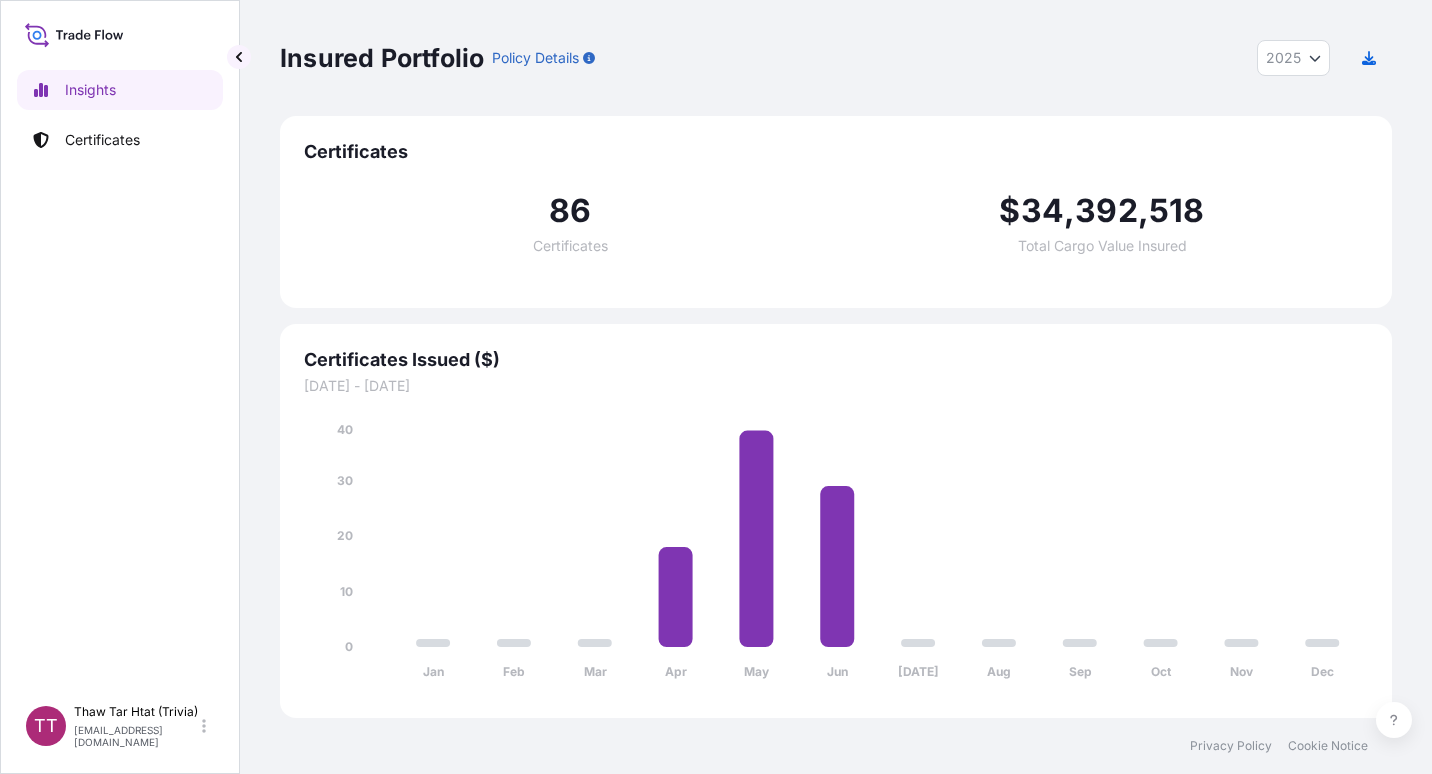 click on "Insights Certificates" at bounding box center (120, 373) 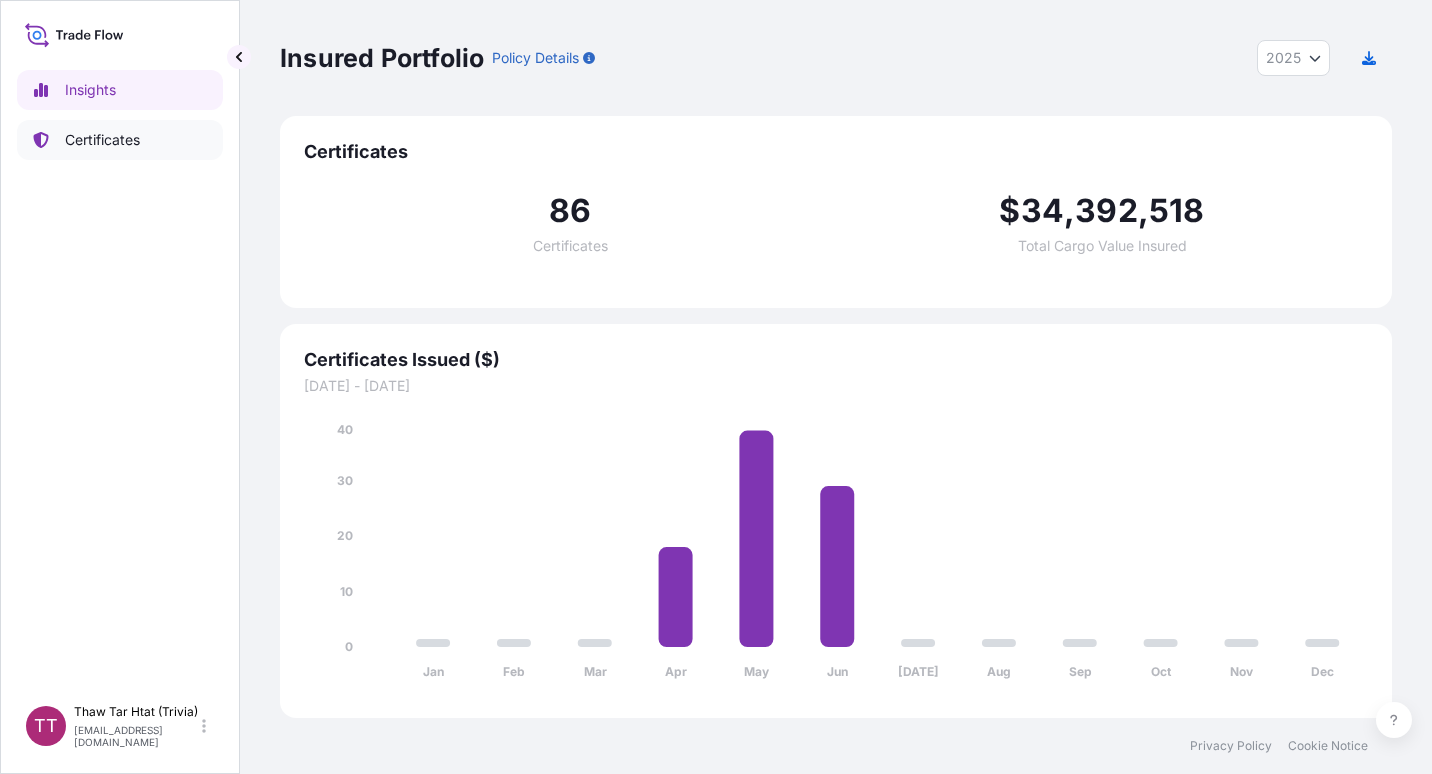 click on "Certificates" at bounding box center (120, 140) 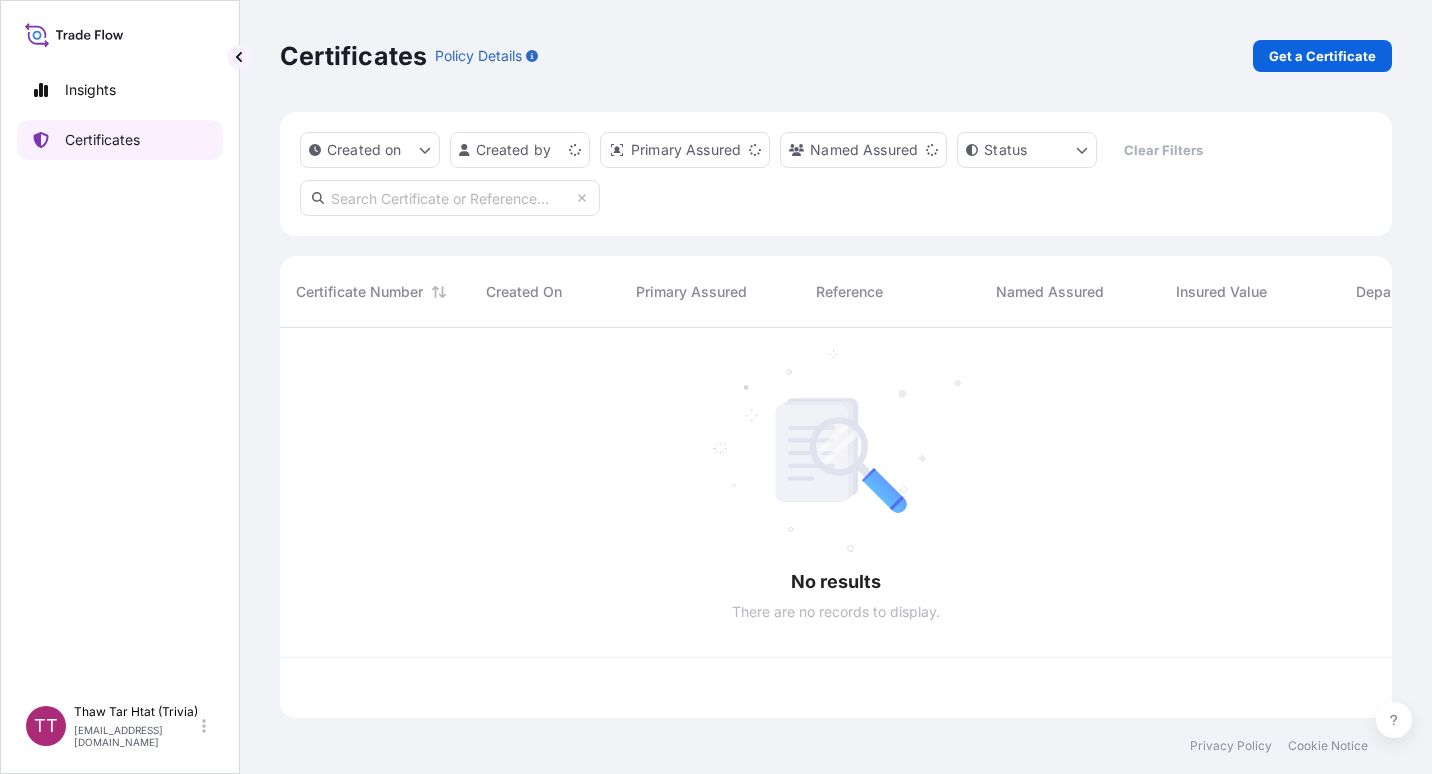 scroll, scrollTop: 16, scrollLeft: 16, axis: both 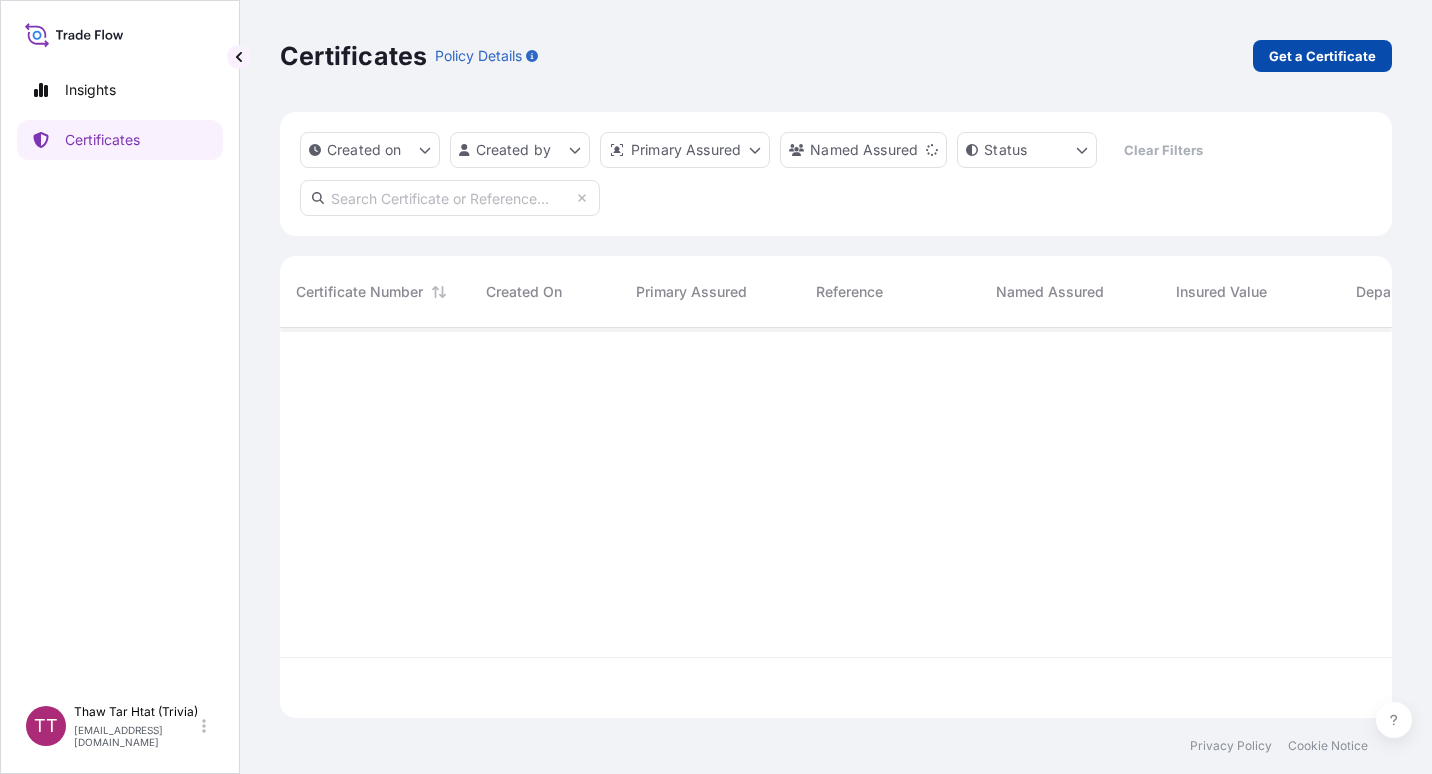 click on "Get a Certificate" at bounding box center (1322, 56) 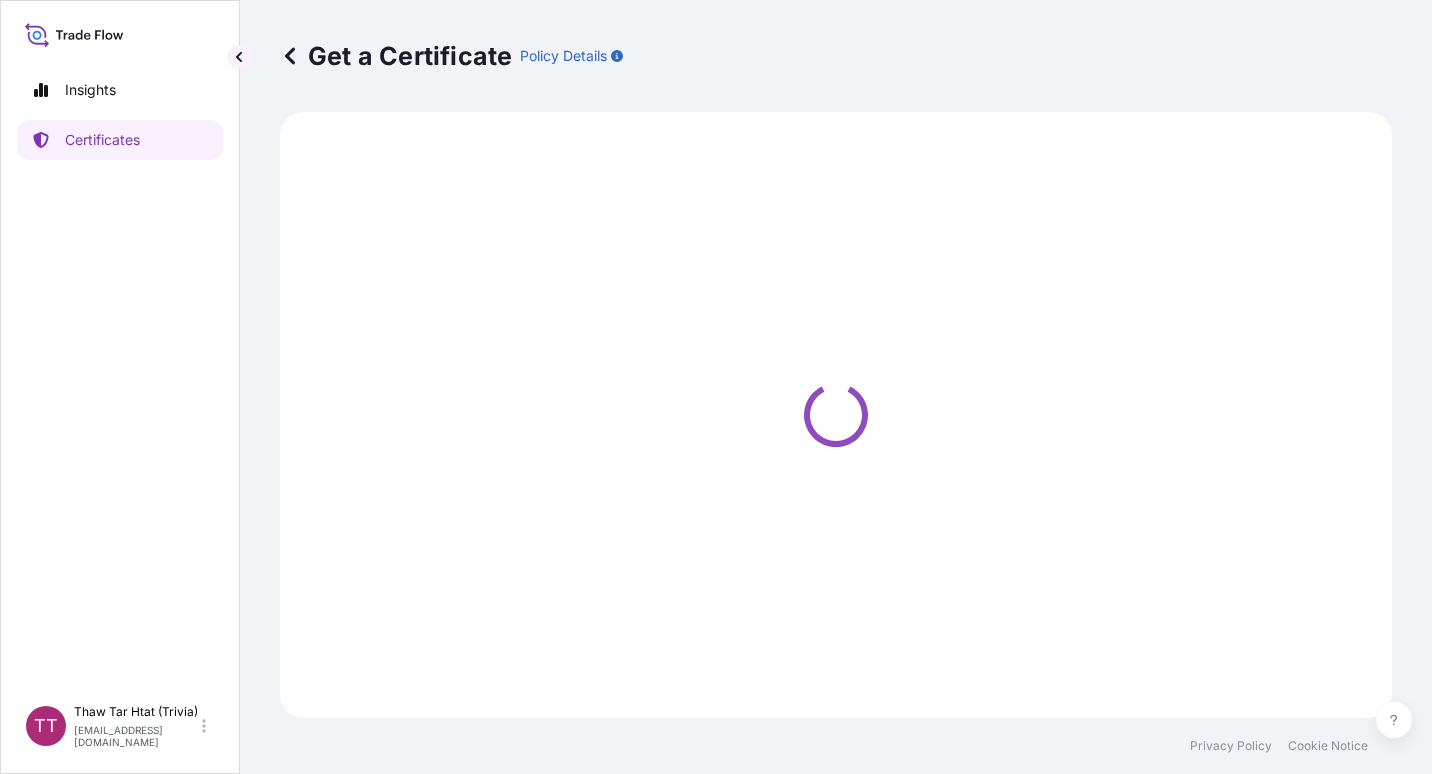 select on "Sea" 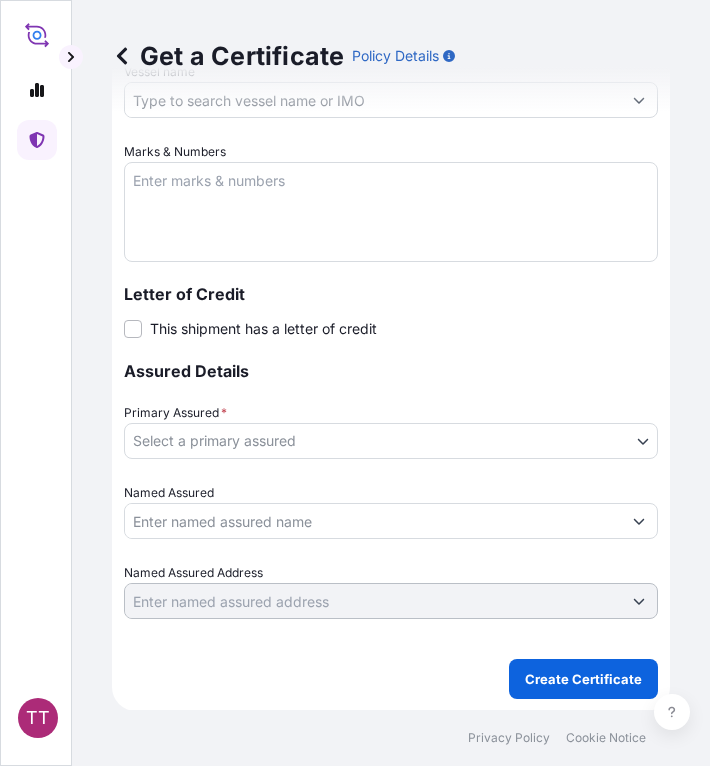 scroll, scrollTop: 898, scrollLeft: 0, axis: vertical 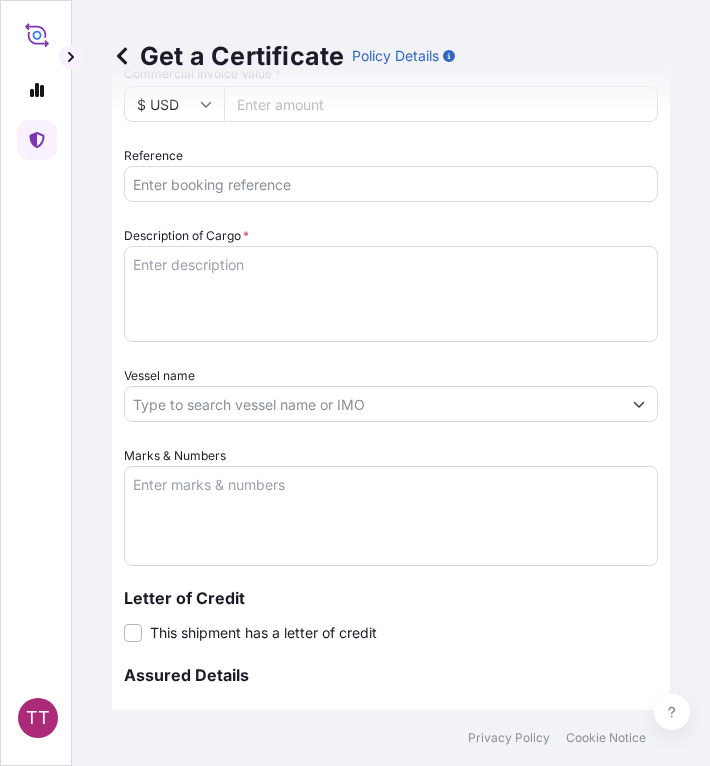 click on "Vessel name" at bounding box center [373, 404] 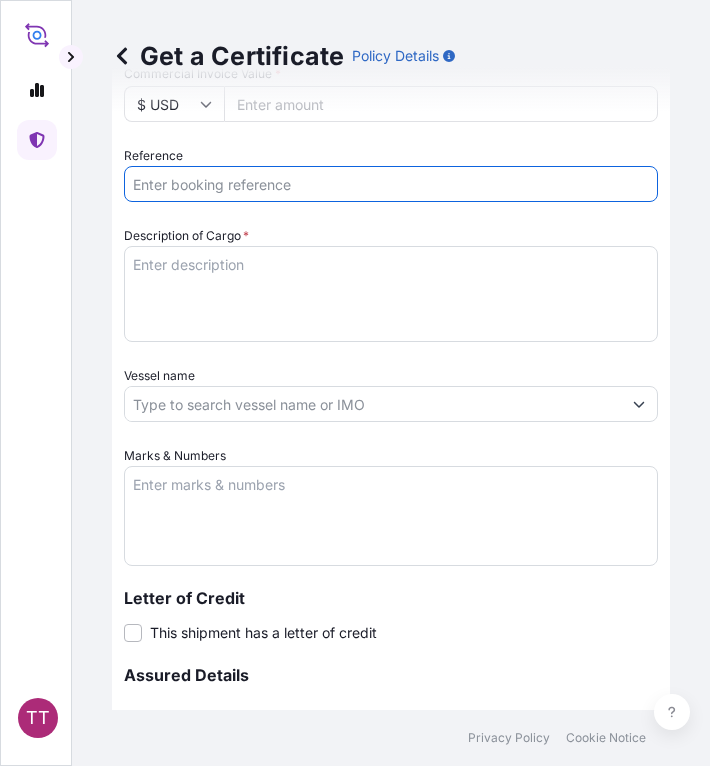 click on "Reference" at bounding box center (391, 184) 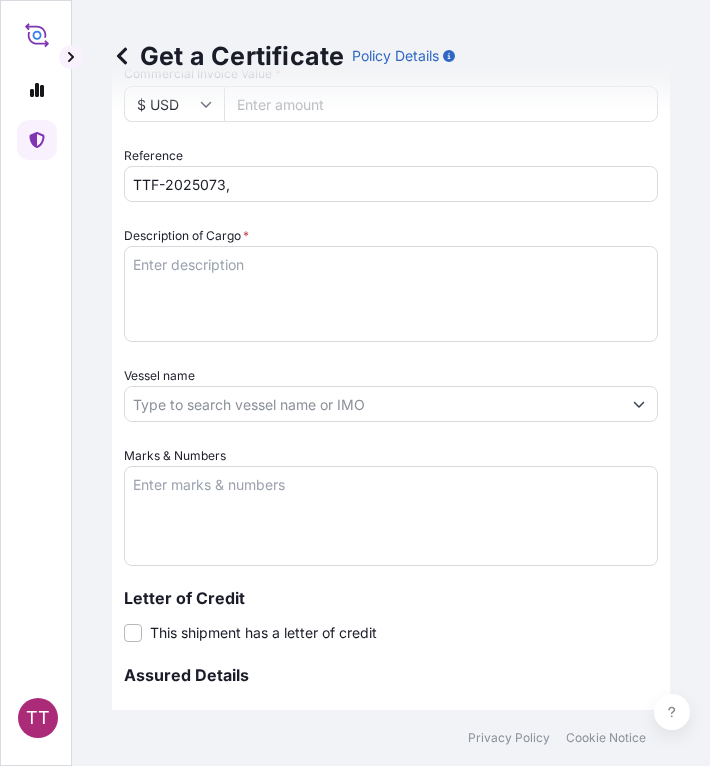 click on "TTF-2025073," at bounding box center (391, 184) 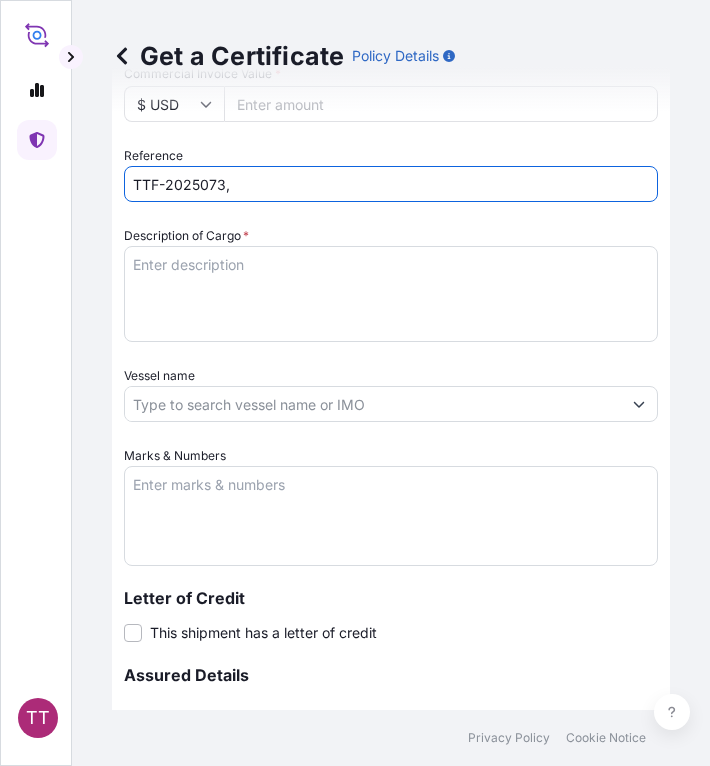 paste on "CNA0251403" 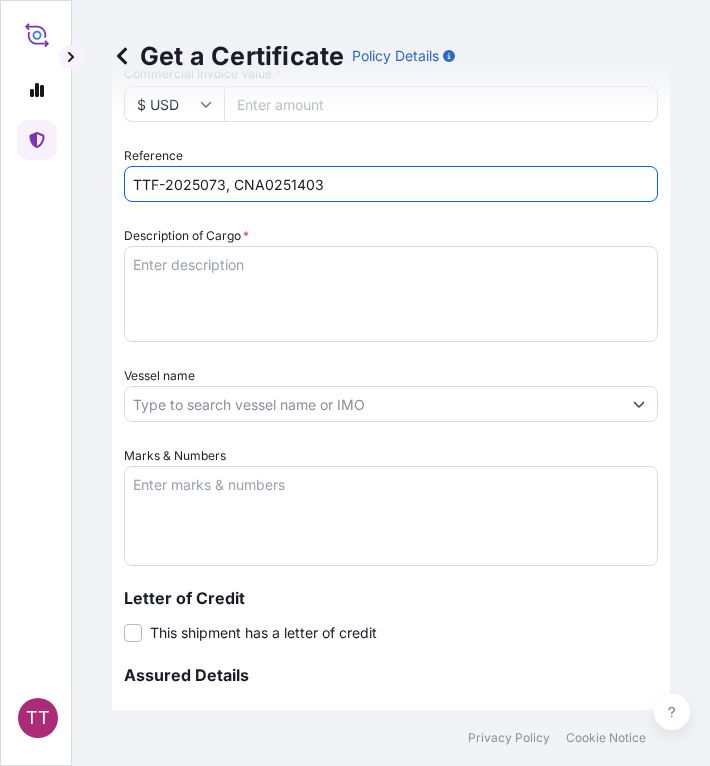 type on "TTF-2025073, CNA0251403" 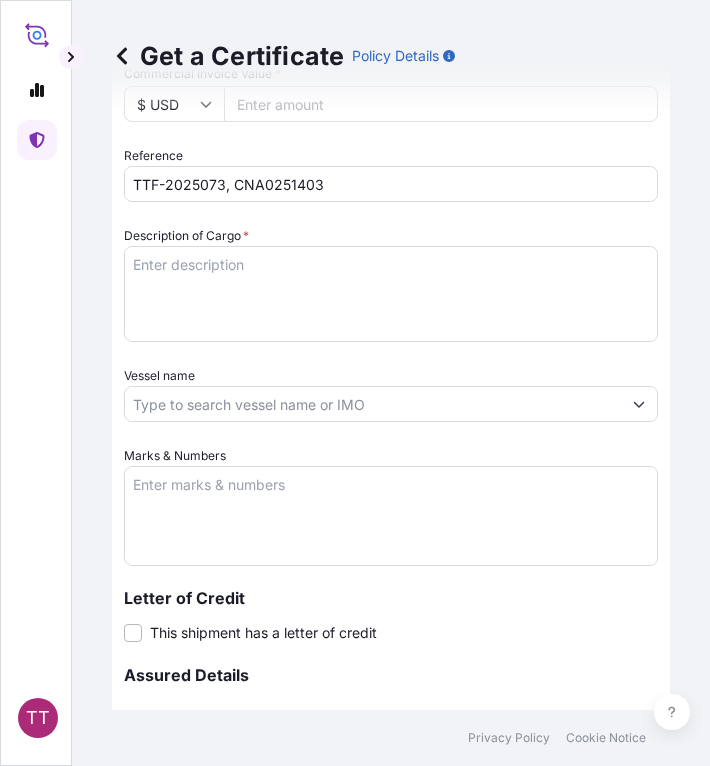 click on "Description of Cargo *" at bounding box center [391, 294] 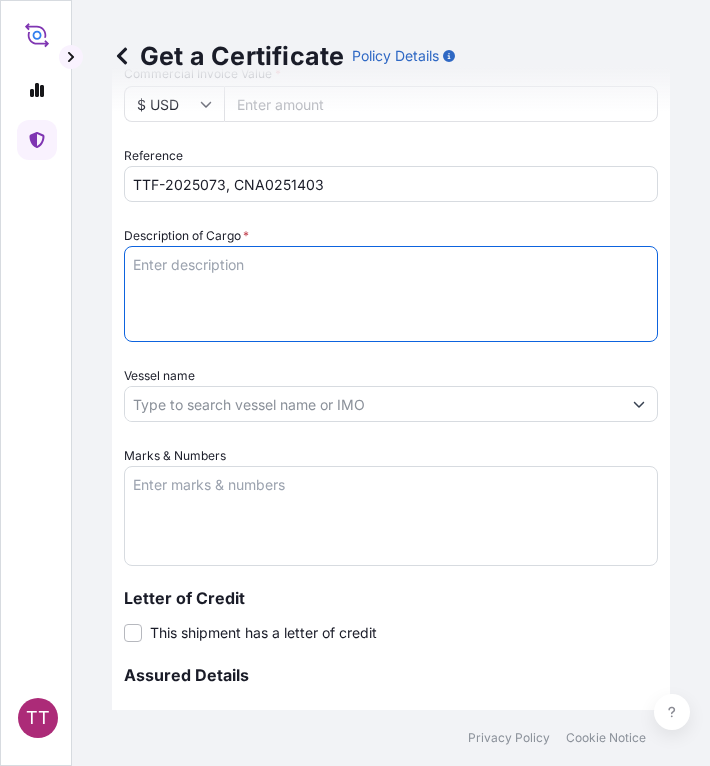 paste on "Fertilizer" 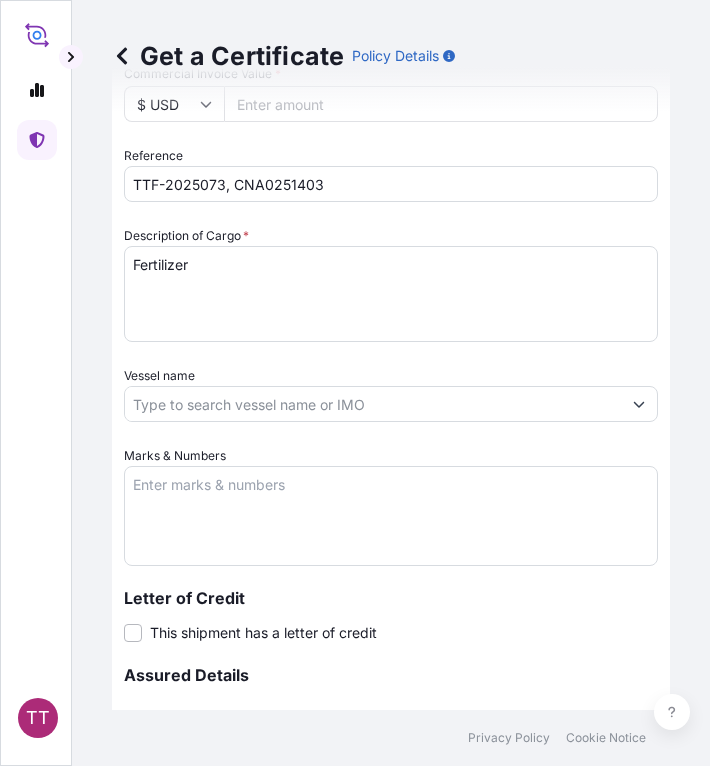 click on "Fertilizer" at bounding box center (391, 294) 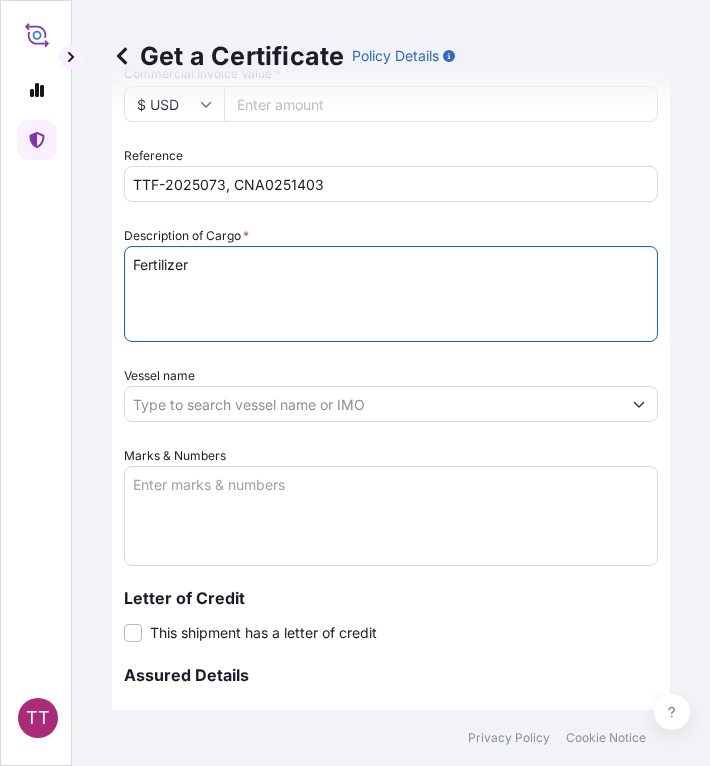 paste on "Ammonium Sulphate Fertilizer
N : 20.5 % Min, S : 23.5 % Min
( 1,250 Kg / PP Bag )" 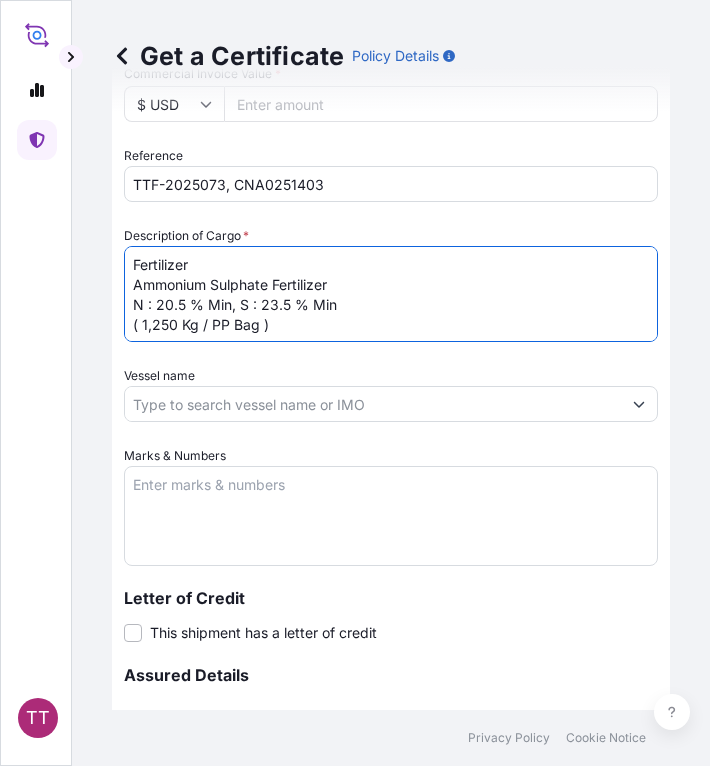 type on "Fertilizer
Ammonium Sulphate Fertilizer
N : 20.5 % Min, S : 23.5 % Min
( 1,250 Kg / PP Bag )" 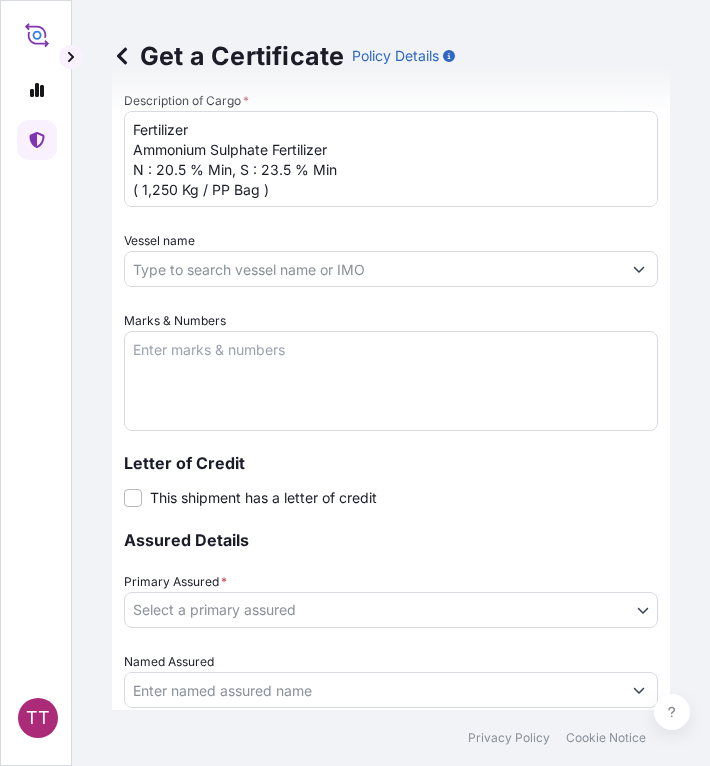 scroll, scrollTop: 1035, scrollLeft: 0, axis: vertical 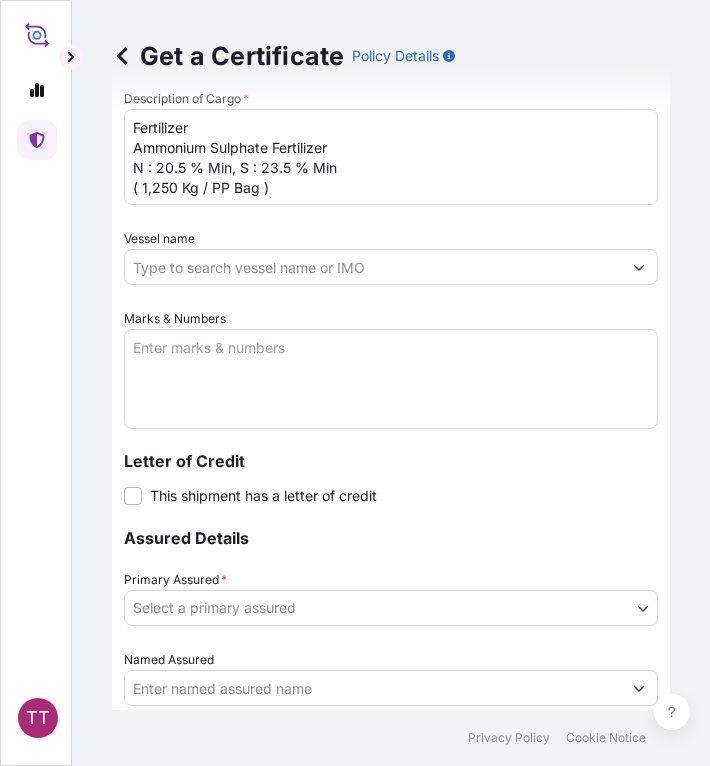 click on "Marks & Numbers" at bounding box center (391, 379) 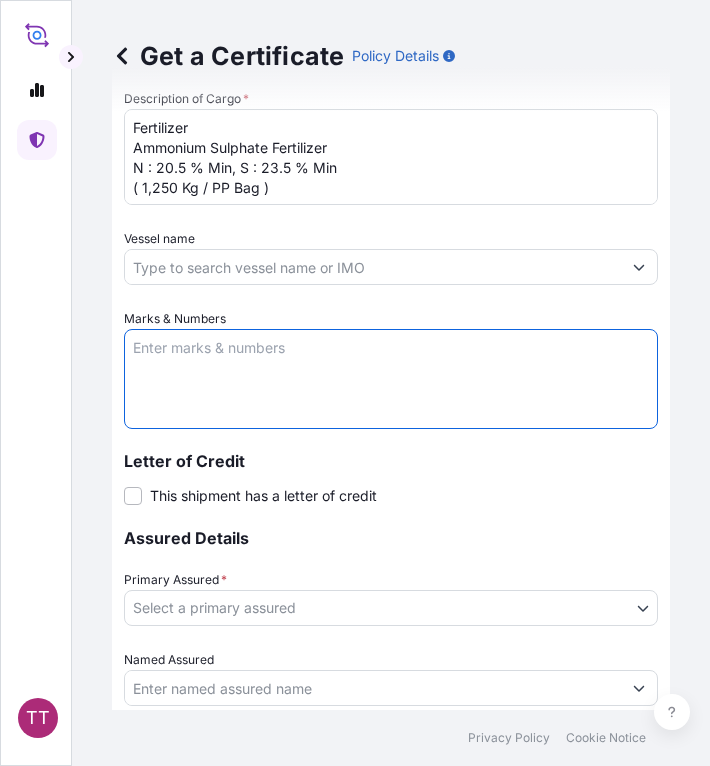 paste on "Myanma Awba Industries Co.,Ltd
[STREET_ADDRESS][PERSON_NAME]" 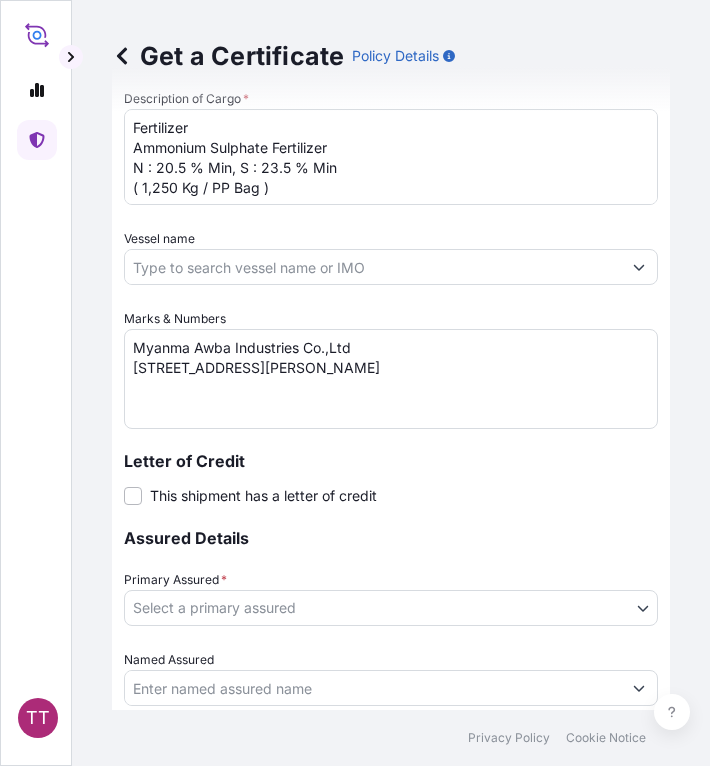 click on "Myanma Awba Industries Co.,Ltd
[STREET_ADDRESS][PERSON_NAME]" at bounding box center [391, 379] 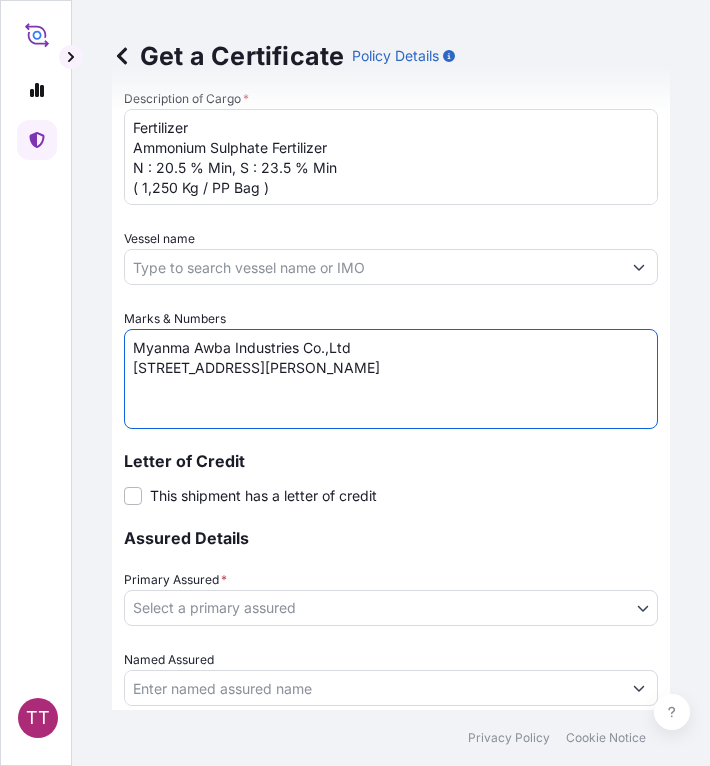 drag, startPoint x: 243, startPoint y: 415, endPoint x: 115, endPoint y: 416, distance: 128.0039 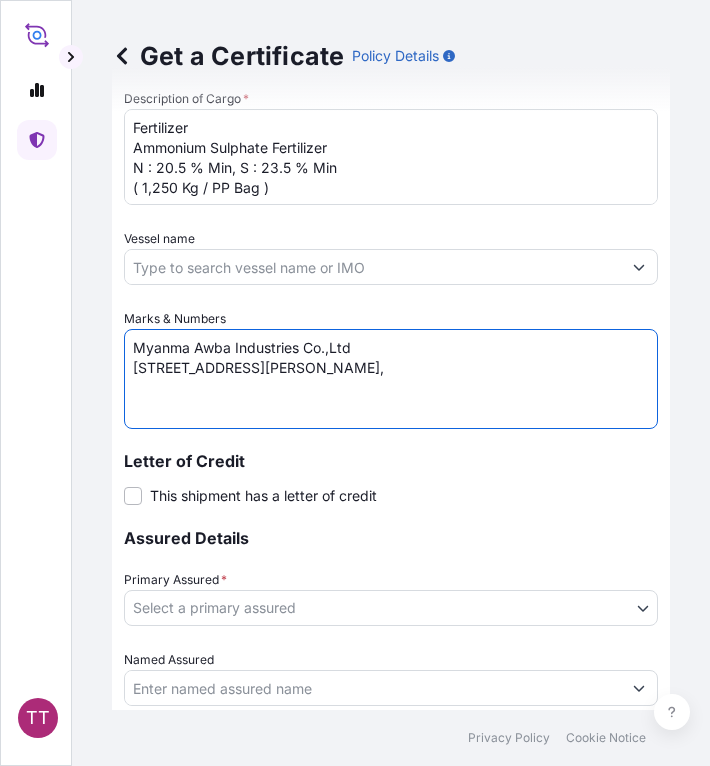 paste on "[PERSON_NAME][GEOGRAPHIC_DATA], [GEOGRAPHIC_DATA]." 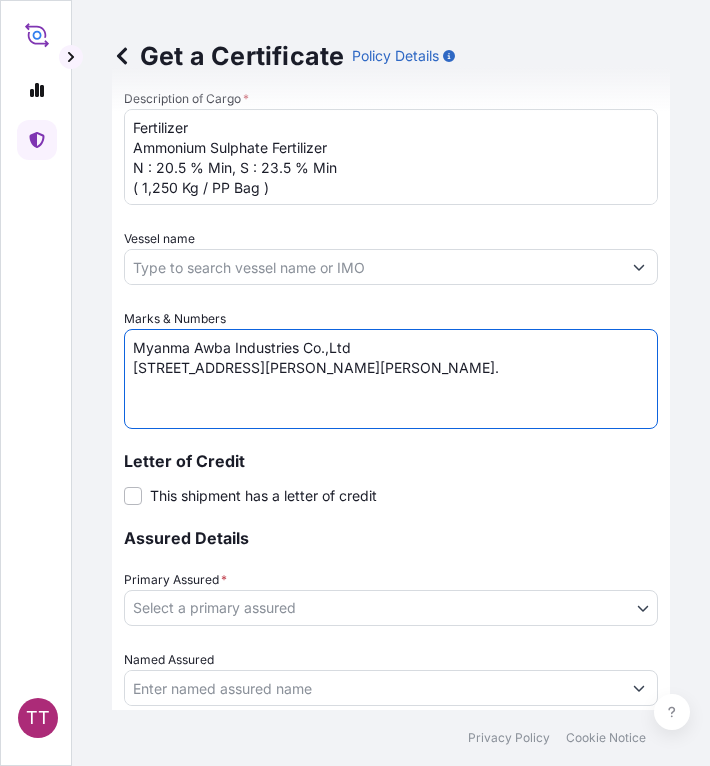 click on "Myanma Awba Industries Co.,Ltd
[STREET_ADDRESS][PERSON_NAME][PERSON_NAME]." at bounding box center [391, 379] 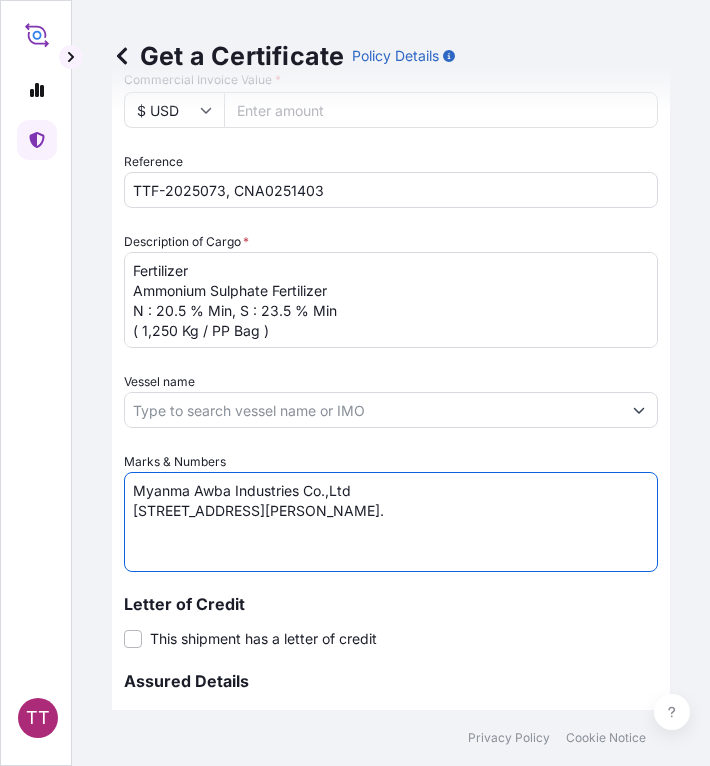 scroll, scrollTop: 1202, scrollLeft: 0, axis: vertical 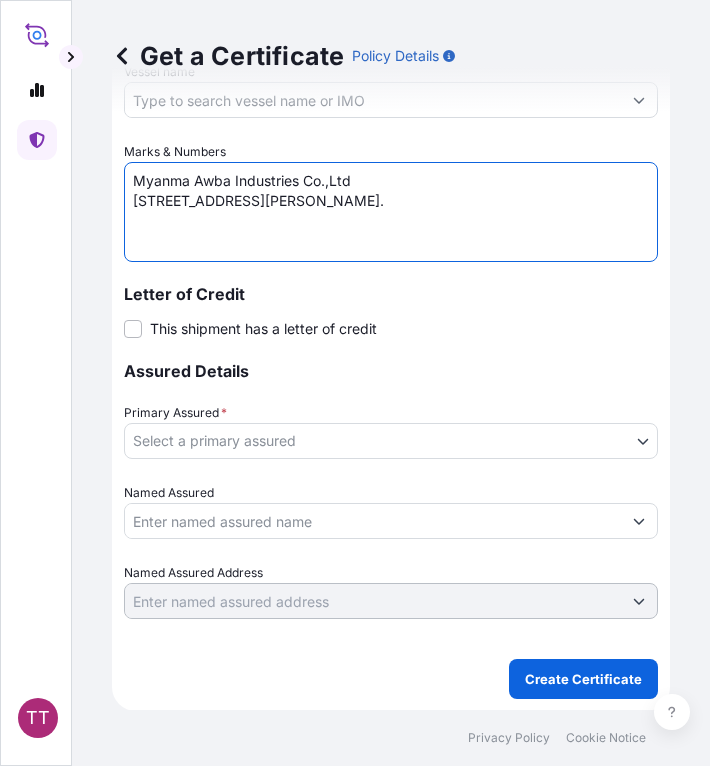 type on "Myanma Awba Industries Co.,Ltd
[STREET_ADDRESS][PERSON_NAME]." 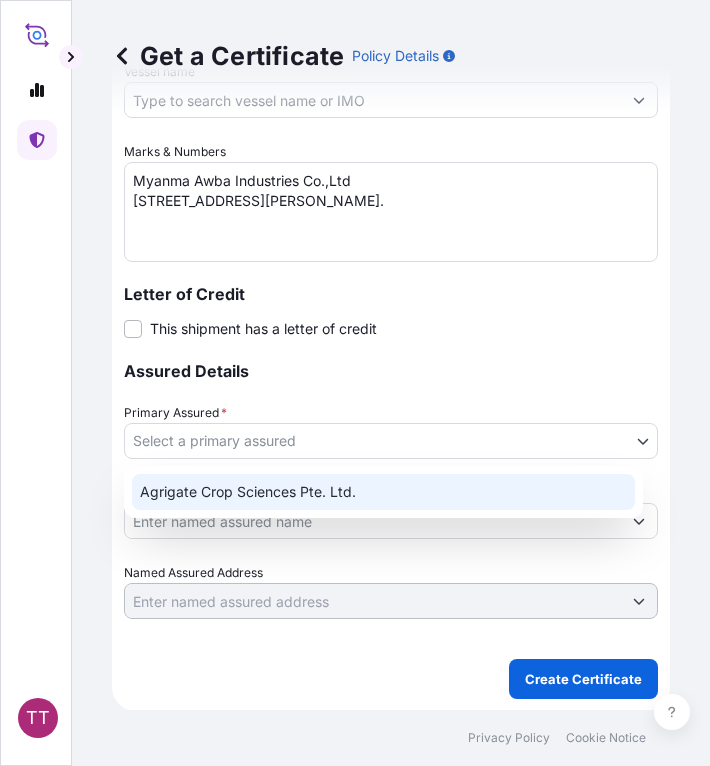 click on "Agrigate Crop Sciences Pte. Ltd." at bounding box center [383, 492] 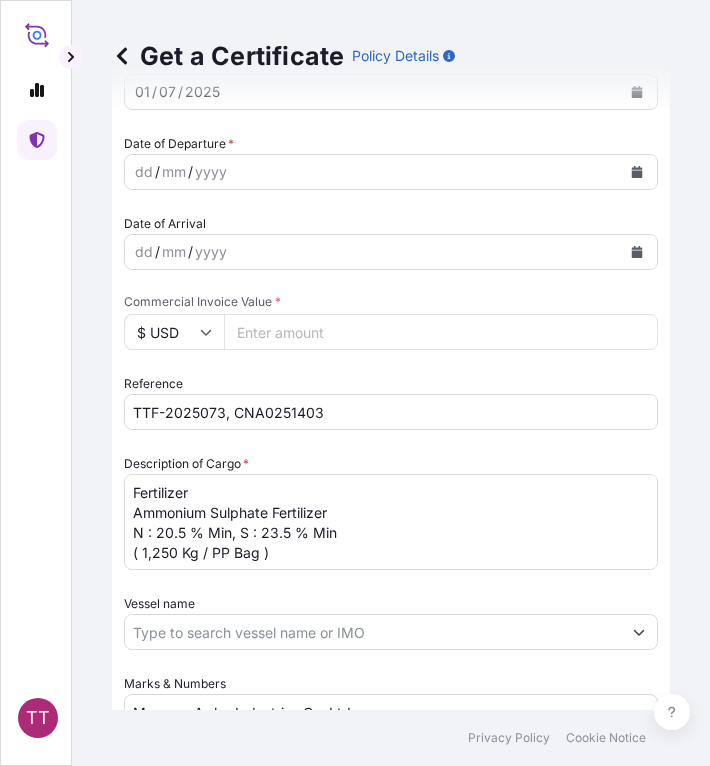 scroll, scrollTop: 669, scrollLeft: 0, axis: vertical 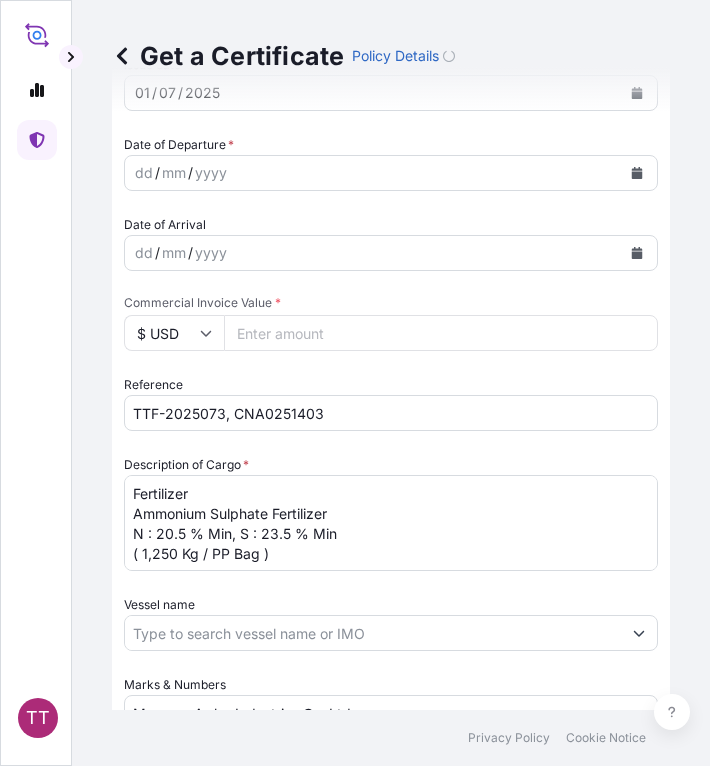 click on "Commercial Invoice Value    *" at bounding box center (441, 333) 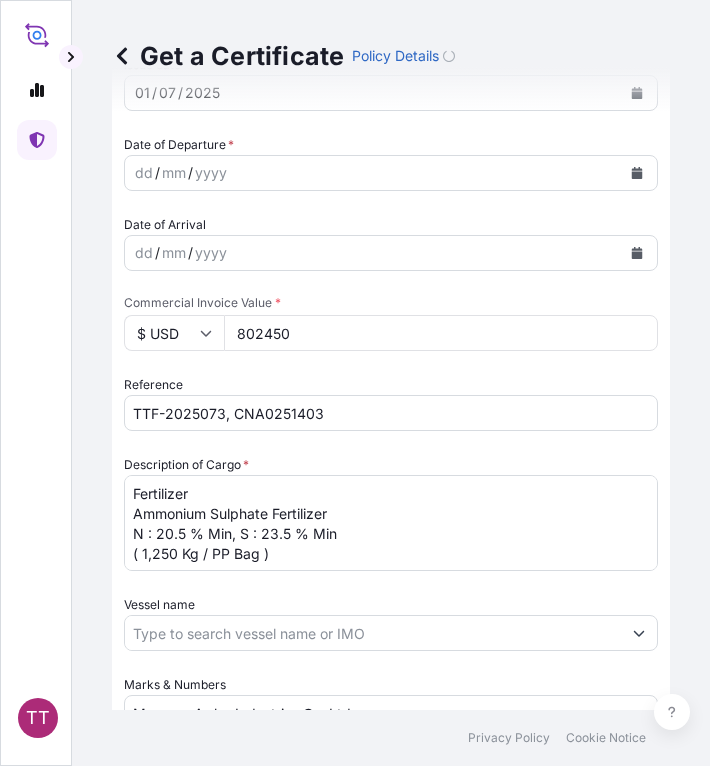 type on "802450" 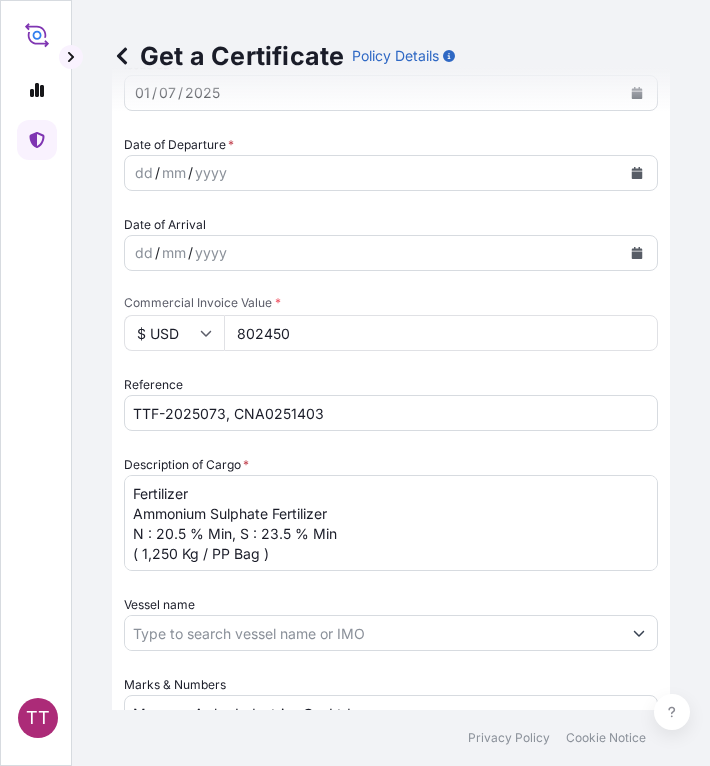 click on "Shipment Details Issue date * [DATE] Date of Departure * dd / mm / yyyy Date of Arrival dd / mm / yyyy Commodity Any Packing Category Commercial Invoice Value    * $ USD 802450 Reference TTF-2025073, CNA0251403 Description of Cargo * Fertilizer
Ammonium Sulphate Fertilizer
N : 20.5 % Min, S : 23.5 % Min
( 1,250 Kg / PP Bag ) Vessel name Marks & Numbers Myanma Awba Industries Co.,Ltd
[STREET_ADDRESS][PERSON_NAME]. Letter of Credit This shipment has a letter of credit Letter of credit * Letter of credit may not exceed 12000 characters Assured Details Primary Assured * Agrigate Crop Sciences Pte. Ltd. Agrigate Crop Sciences Pte. Ltd. Named Assured Named Assured Address" at bounding box center [391, 575] 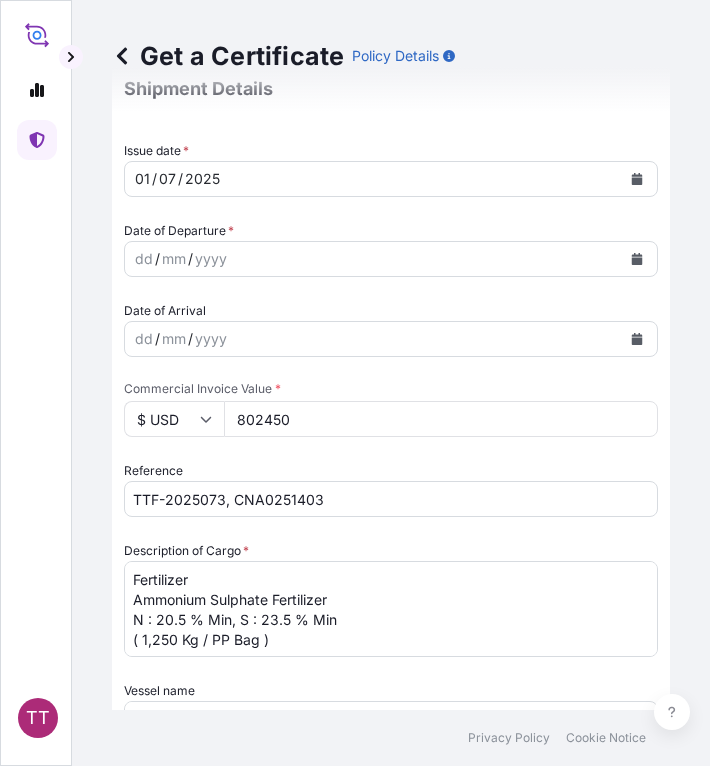 scroll, scrollTop: 582, scrollLeft: 0, axis: vertical 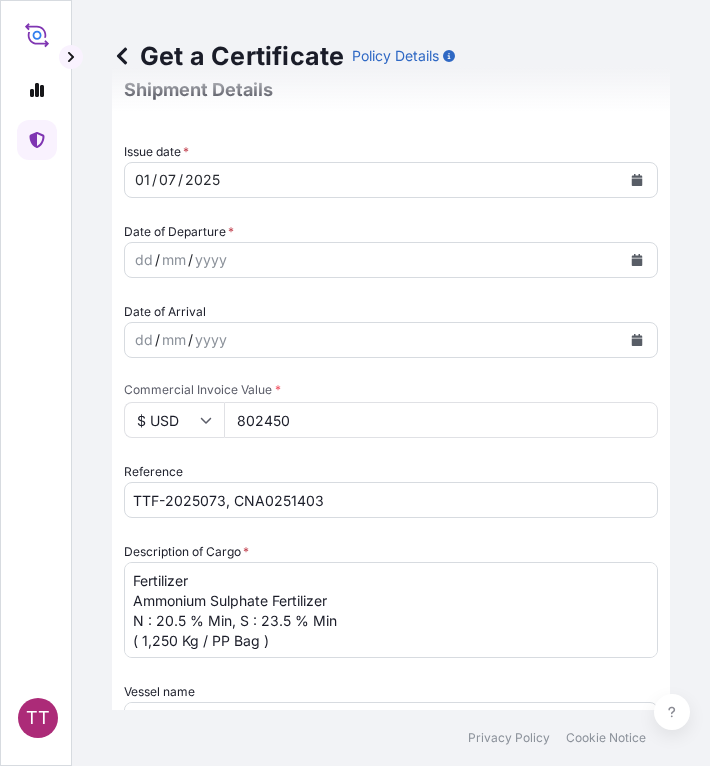 click on "$ USD" at bounding box center (174, 420) 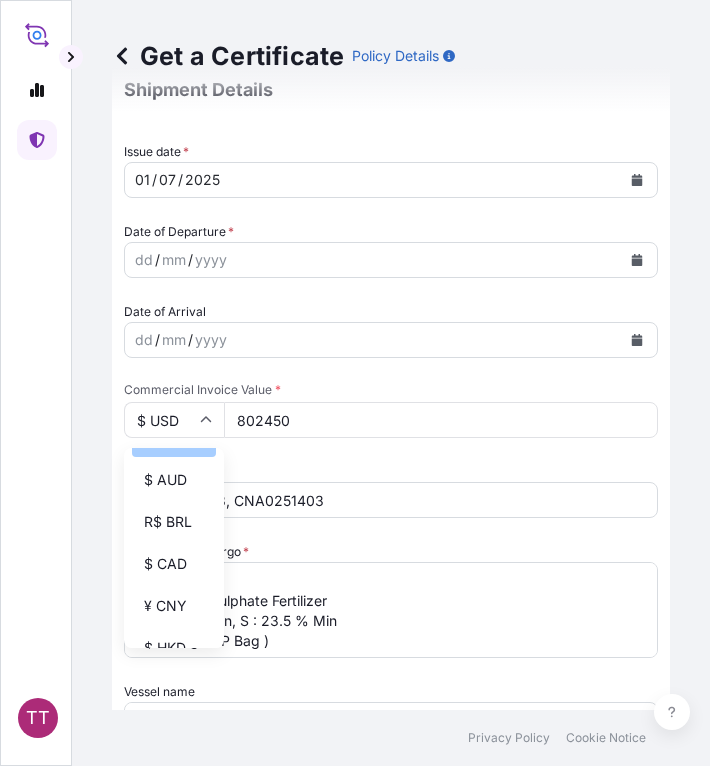 scroll, scrollTop: 167, scrollLeft: 0, axis: vertical 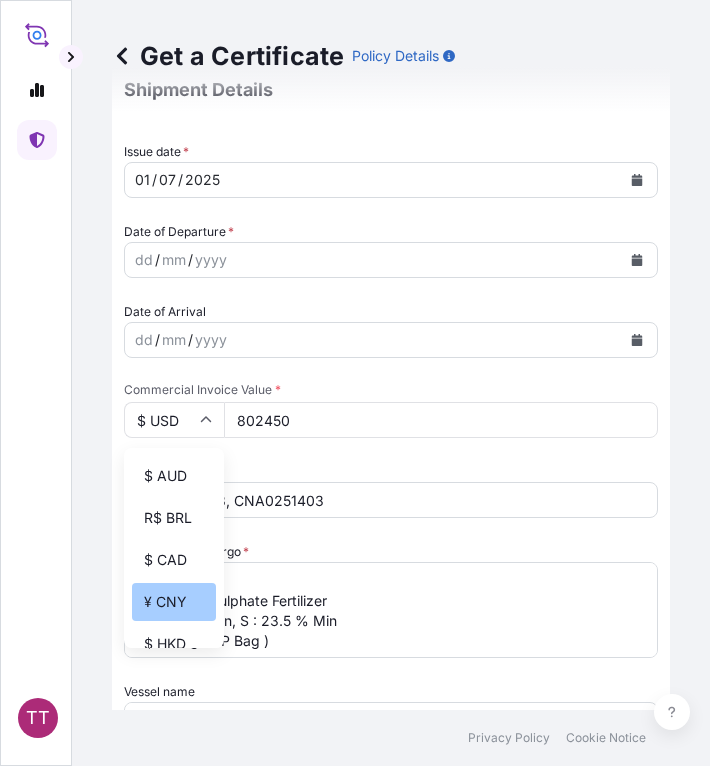 click on "¥ CNY" at bounding box center (174, 602) 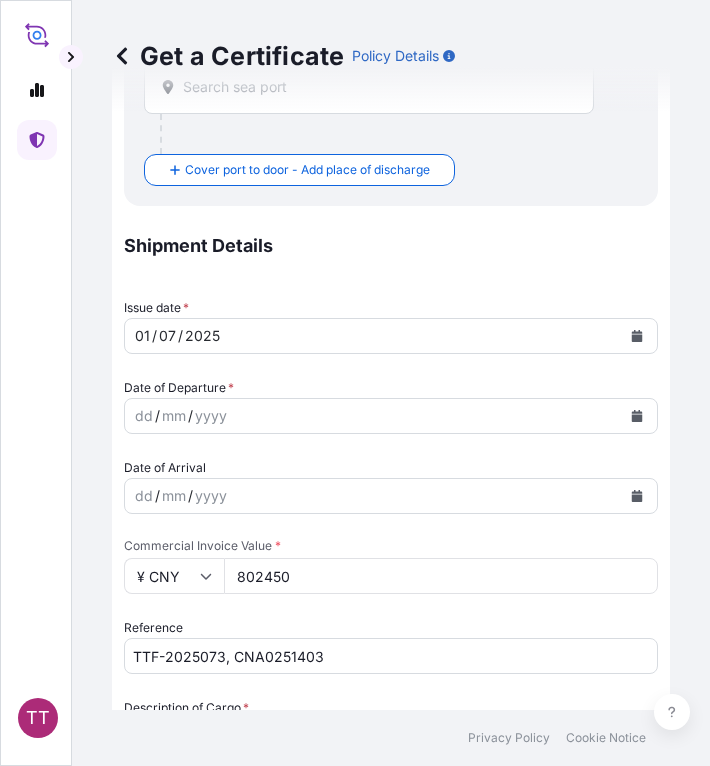scroll, scrollTop: 420, scrollLeft: 0, axis: vertical 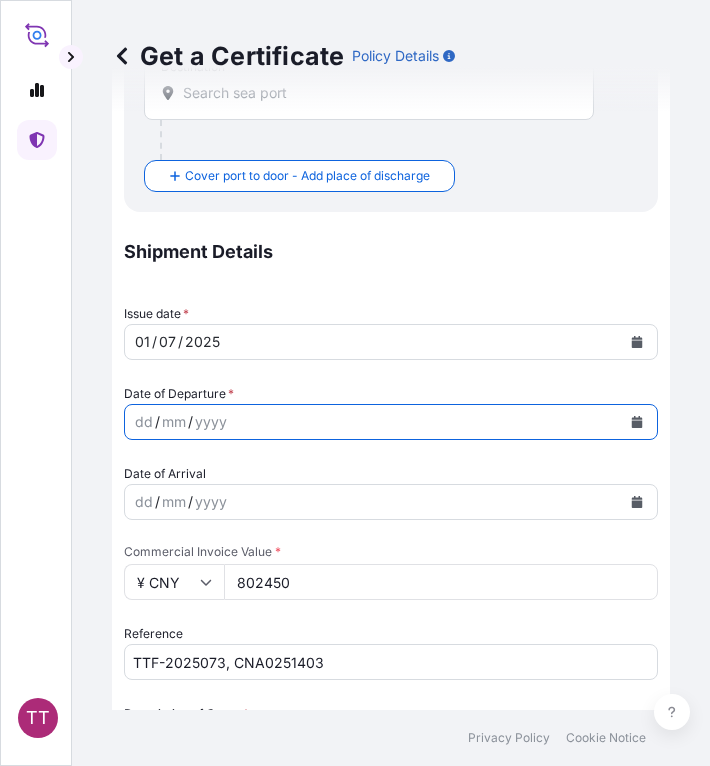 click 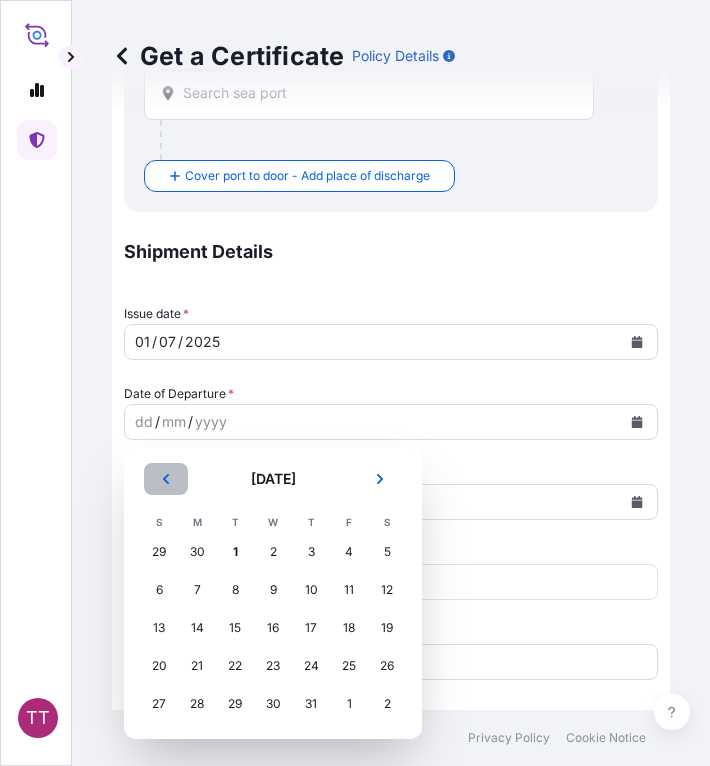 click 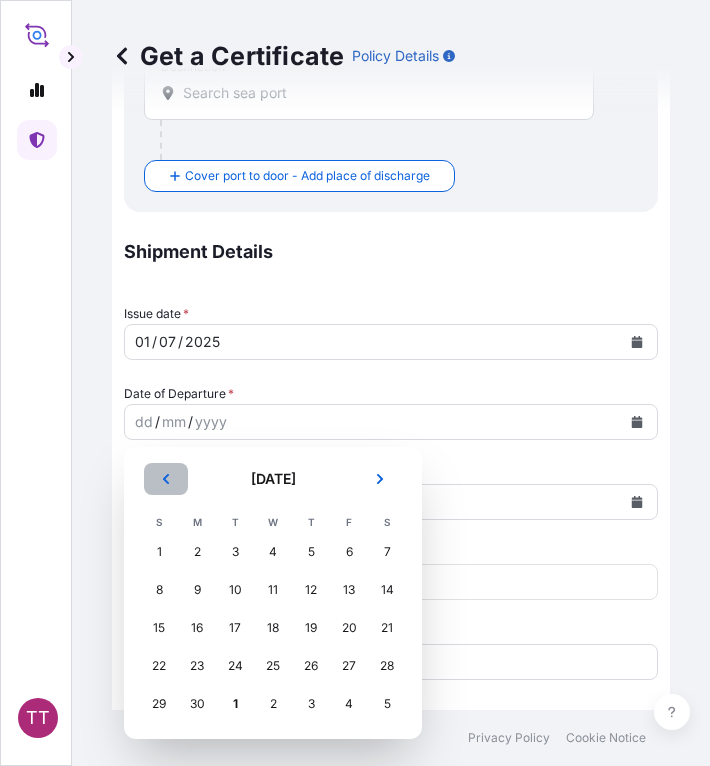 click 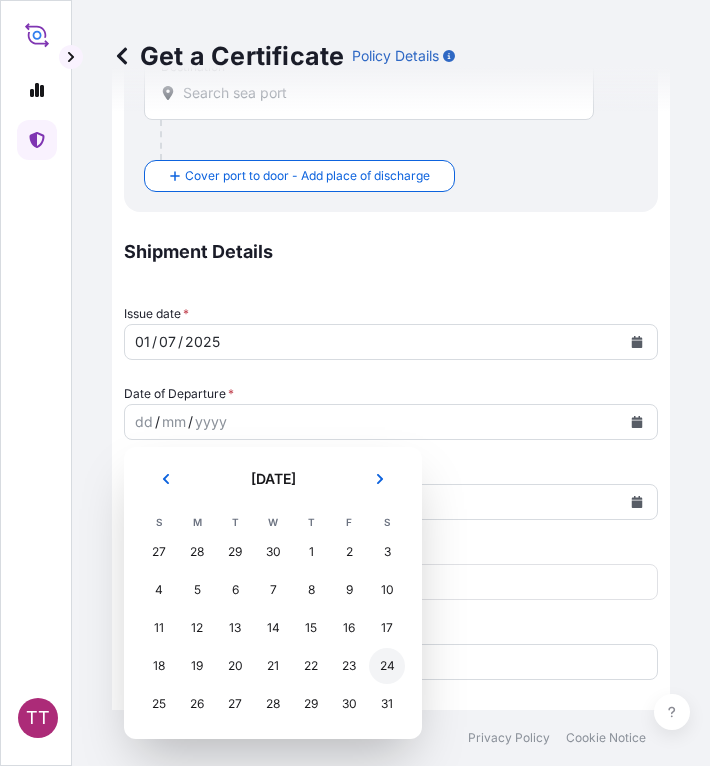 click on "24" at bounding box center [387, 666] 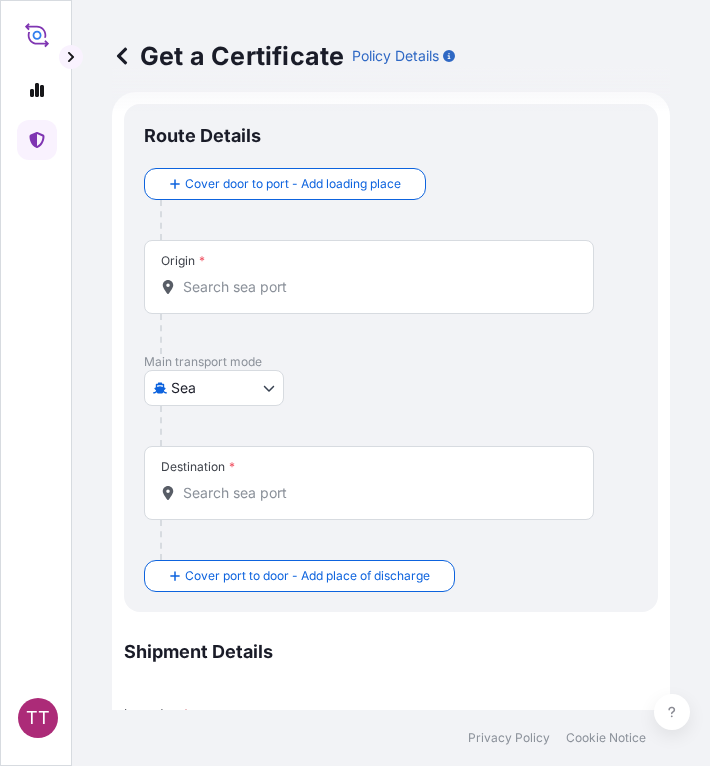 scroll, scrollTop: 0, scrollLeft: 0, axis: both 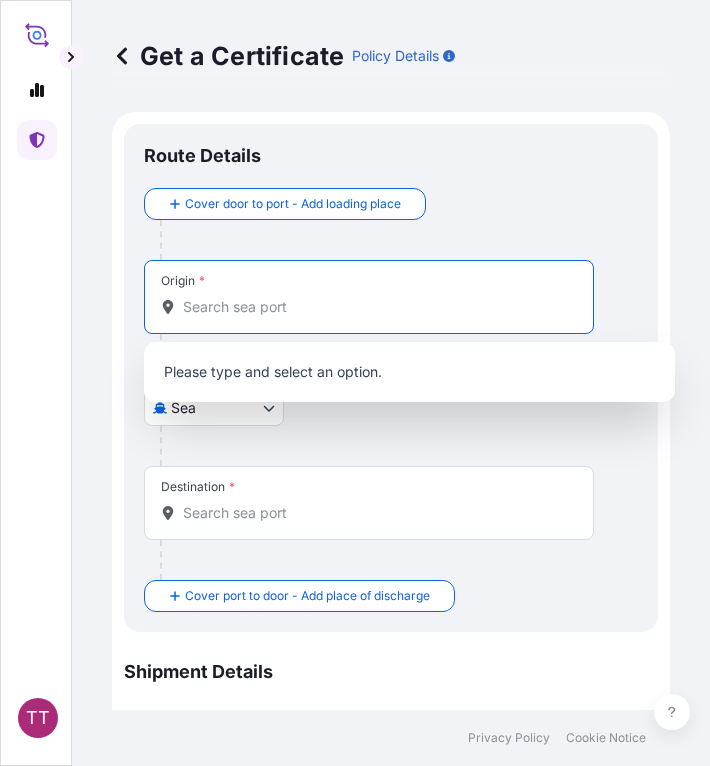 click on "Origin *" at bounding box center [376, 307] 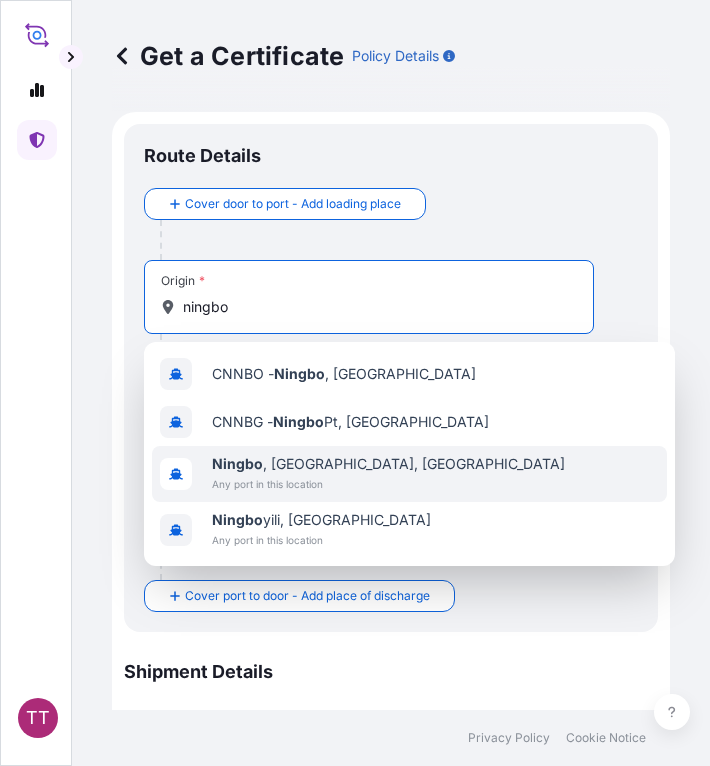 click on "Any port in this location" at bounding box center [388, 484] 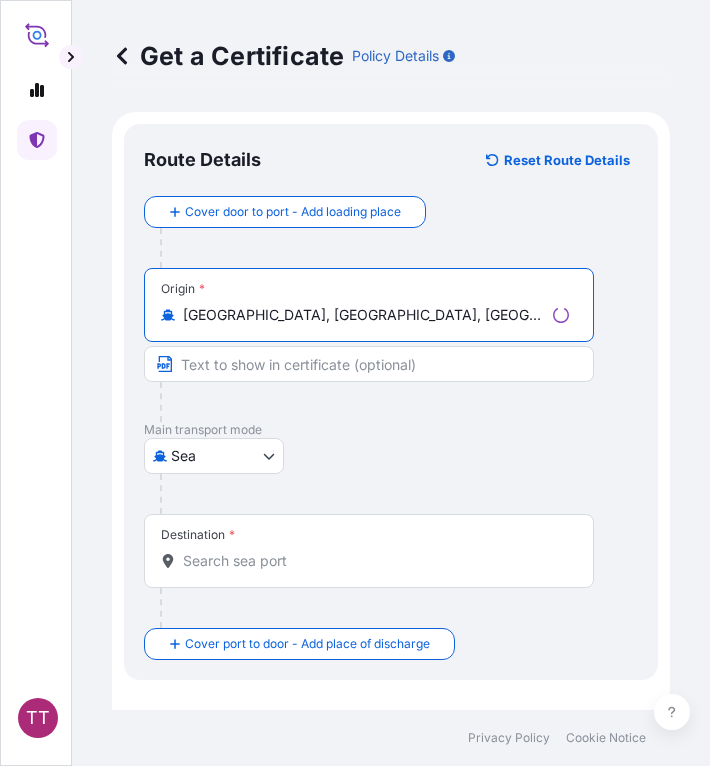 type on "[GEOGRAPHIC_DATA], [GEOGRAPHIC_DATA], [GEOGRAPHIC_DATA]" 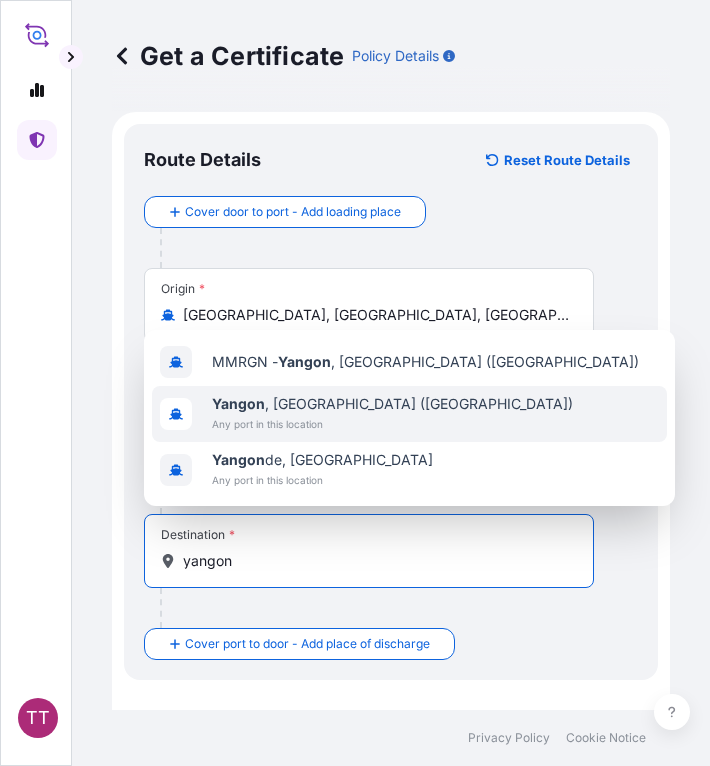 click on "[GEOGRAPHIC_DATA] , [GEOGRAPHIC_DATA] ([GEOGRAPHIC_DATA])" at bounding box center [392, 404] 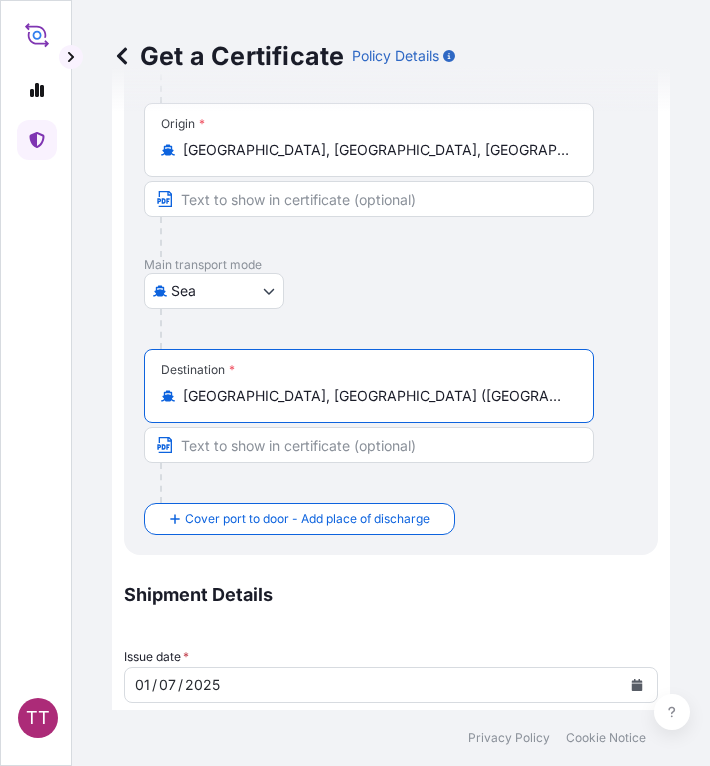 scroll, scrollTop: 0, scrollLeft: 0, axis: both 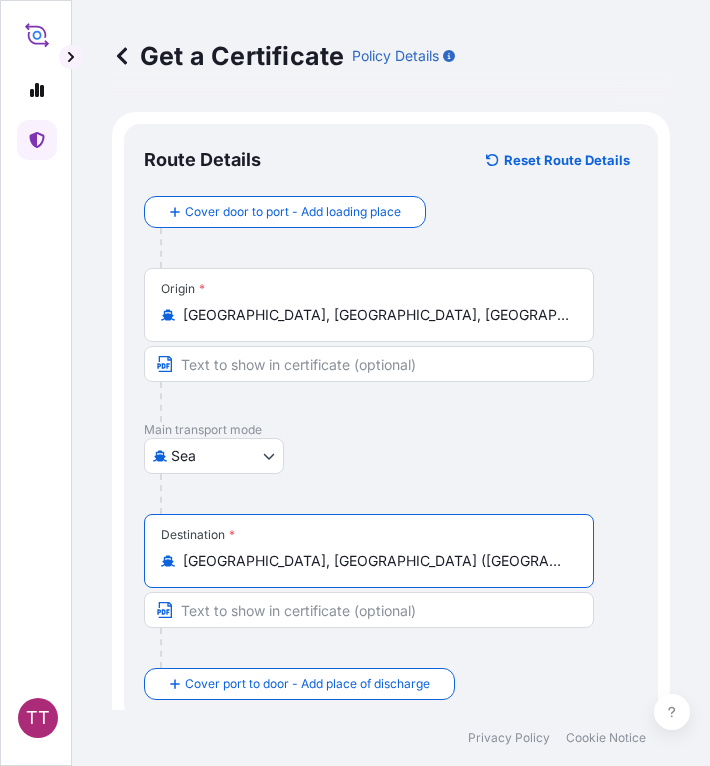 type on "[GEOGRAPHIC_DATA], [GEOGRAPHIC_DATA] ([GEOGRAPHIC_DATA])" 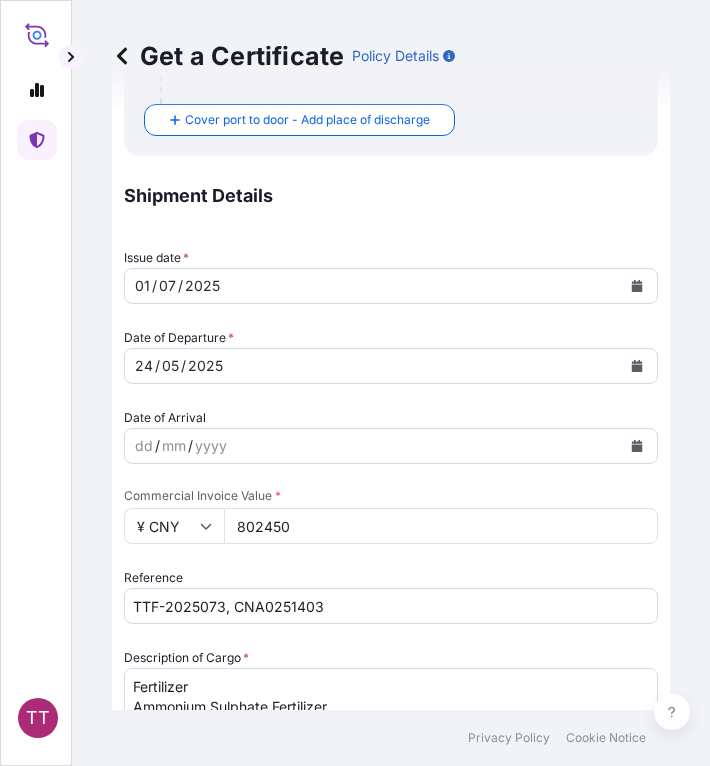 scroll, scrollTop: 695, scrollLeft: 0, axis: vertical 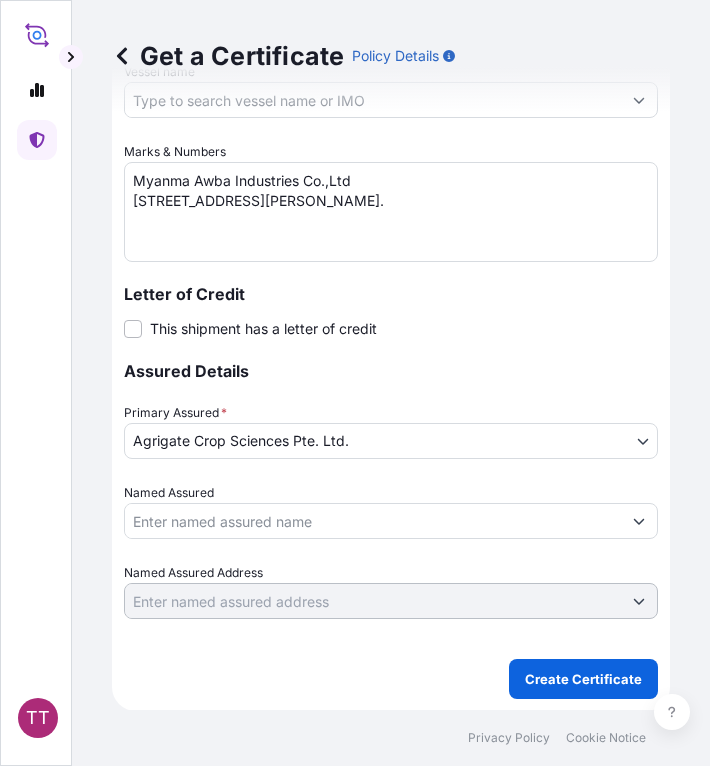 click on "Create Certificate" at bounding box center (583, 679) 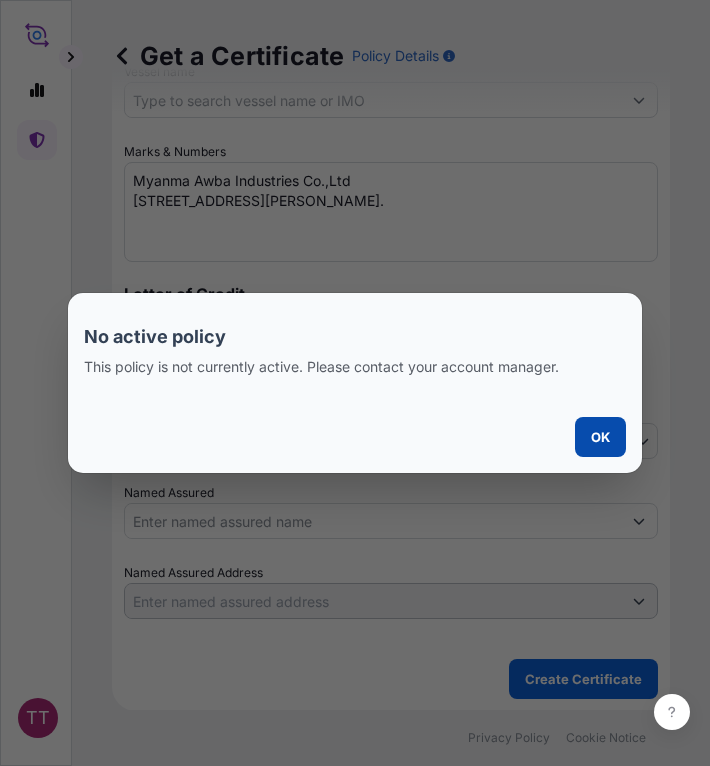 click on "OK" at bounding box center (600, 437) 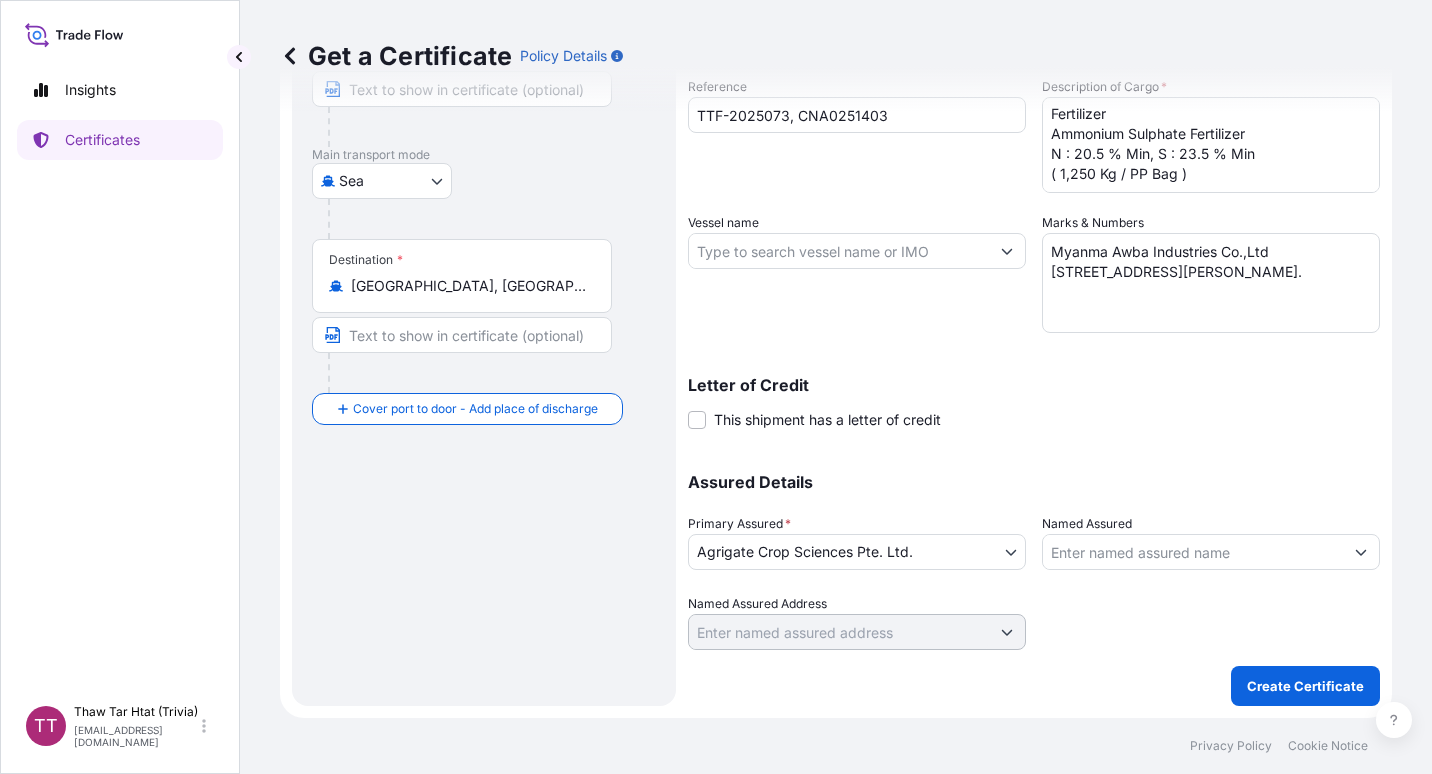 scroll, scrollTop: 274, scrollLeft: 0, axis: vertical 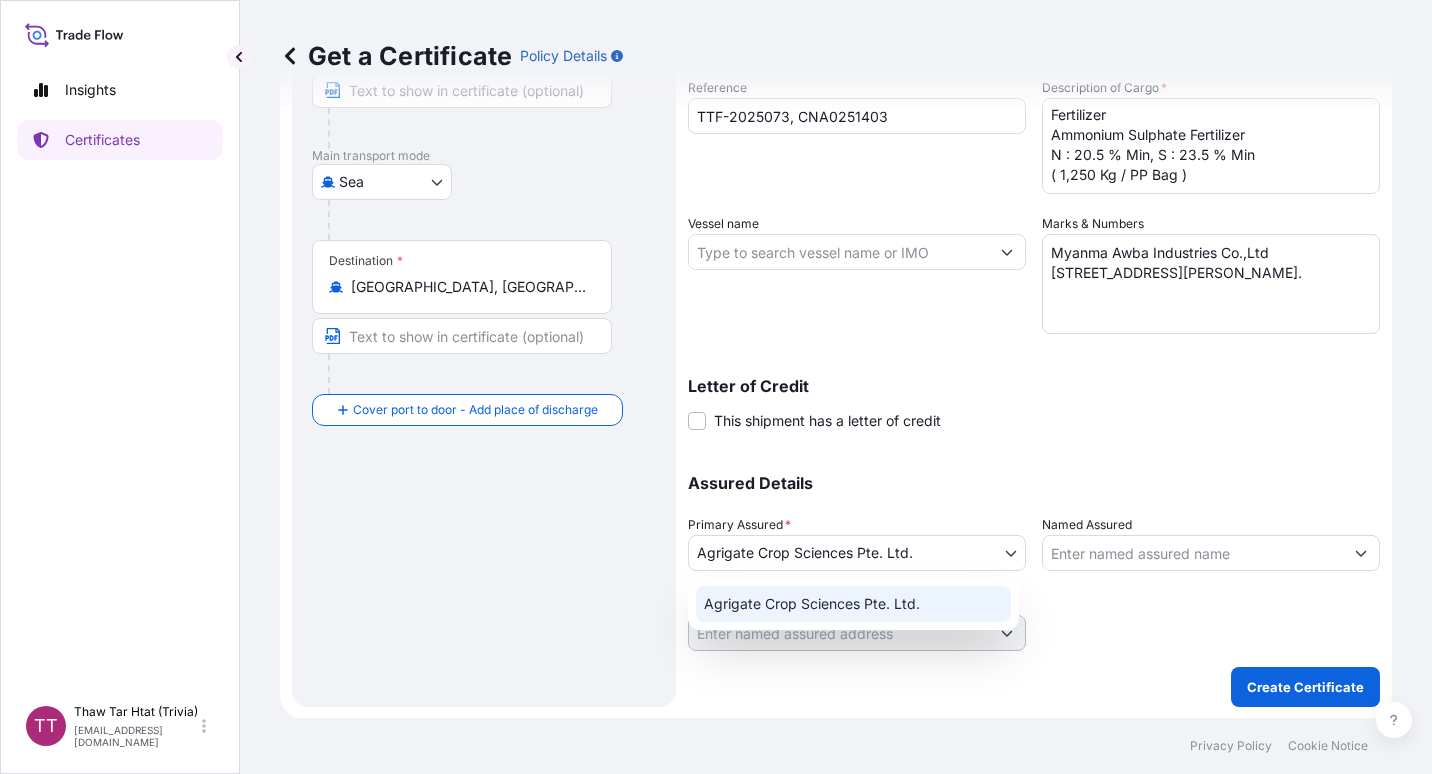 click on "Insights Certificates TT Thaw Tar   Htat ([GEOGRAPHIC_DATA]) [EMAIL_ADDRESS][DOMAIN_NAME] Get a Certificate Policy Details Route Details Reset Route Details   Cover door to port - Add loading place Place of loading Road / [GEOGRAPHIC_DATA] / Inland Origin * [GEOGRAPHIC_DATA], [GEOGRAPHIC_DATA], [GEOGRAPHIC_DATA] Main transport mode [GEOGRAPHIC_DATA] Destination * [GEOGRAPHIC_DATA], [GEOGRAPHIC_DATA] ([GEOGRAPHIC_DATA]) Cover port to door - Add place of discharge Road / [GEOGRAPHIC_DATA] / Inland Place of Discharge Shipment Details Issue date * [DATE] Date of Departure * [DATE] Date of Arrival dd / mm / yyyy Commodity Any Packing Category Commercial Invoice Value    * ¥ CNY 802450 Reference TTF-2025073, CNA0251403 Description of Cargo * Fertilizer
Ammonium Sulphate Fertilizer
N : 20.5 % Min, S : 23.5 % Min
( 1,250 Kg / PP Bag ) Vessel name Marks & Numbers Myanma Awba Industries Co.,Ltd
[STREET_ADDRESS][PERSON_NAME]. Letter of Credit This shipment has a letter of credit Letter of credit * Assured Details" at bounding box center (716, 387) 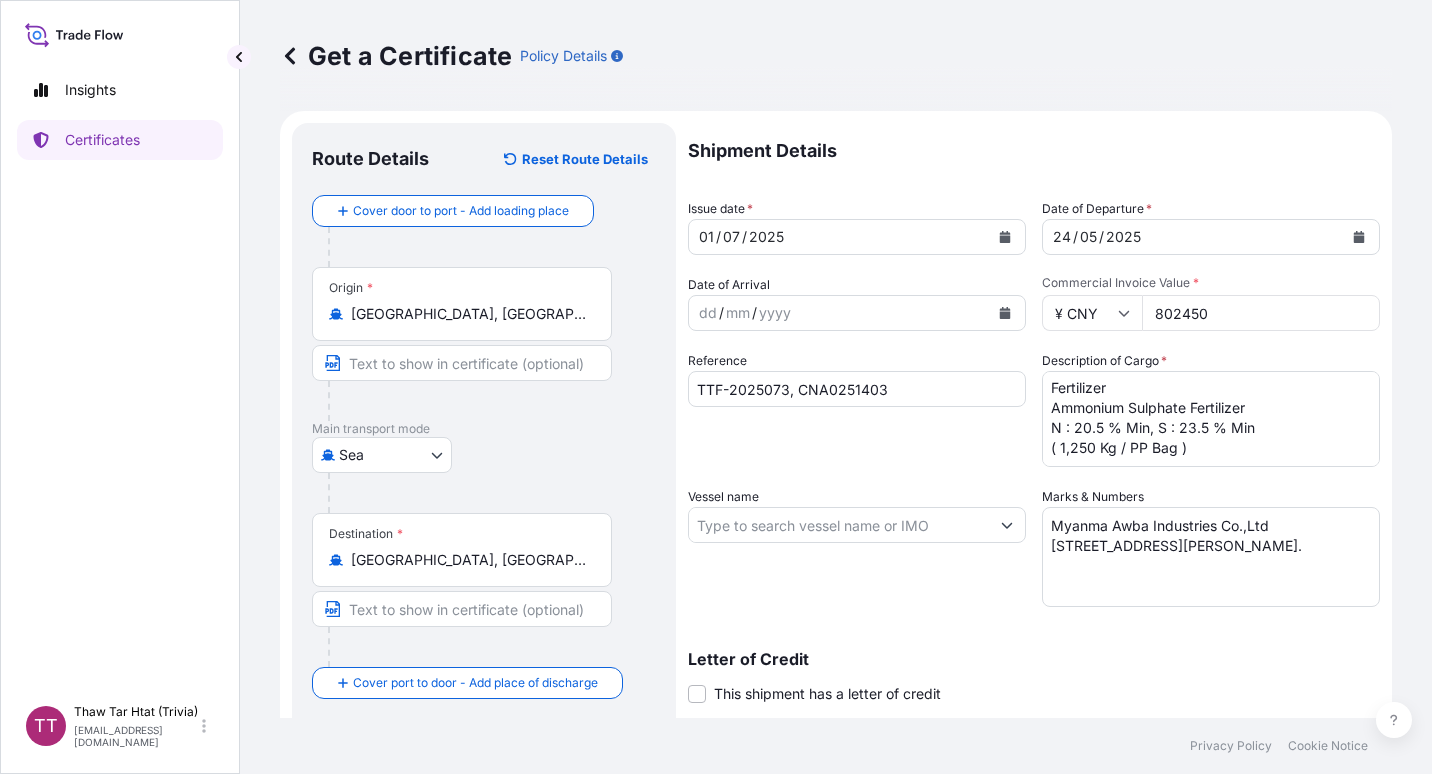 scroll, scrollTop: 274, scrollLeft: 0, axis: vertical 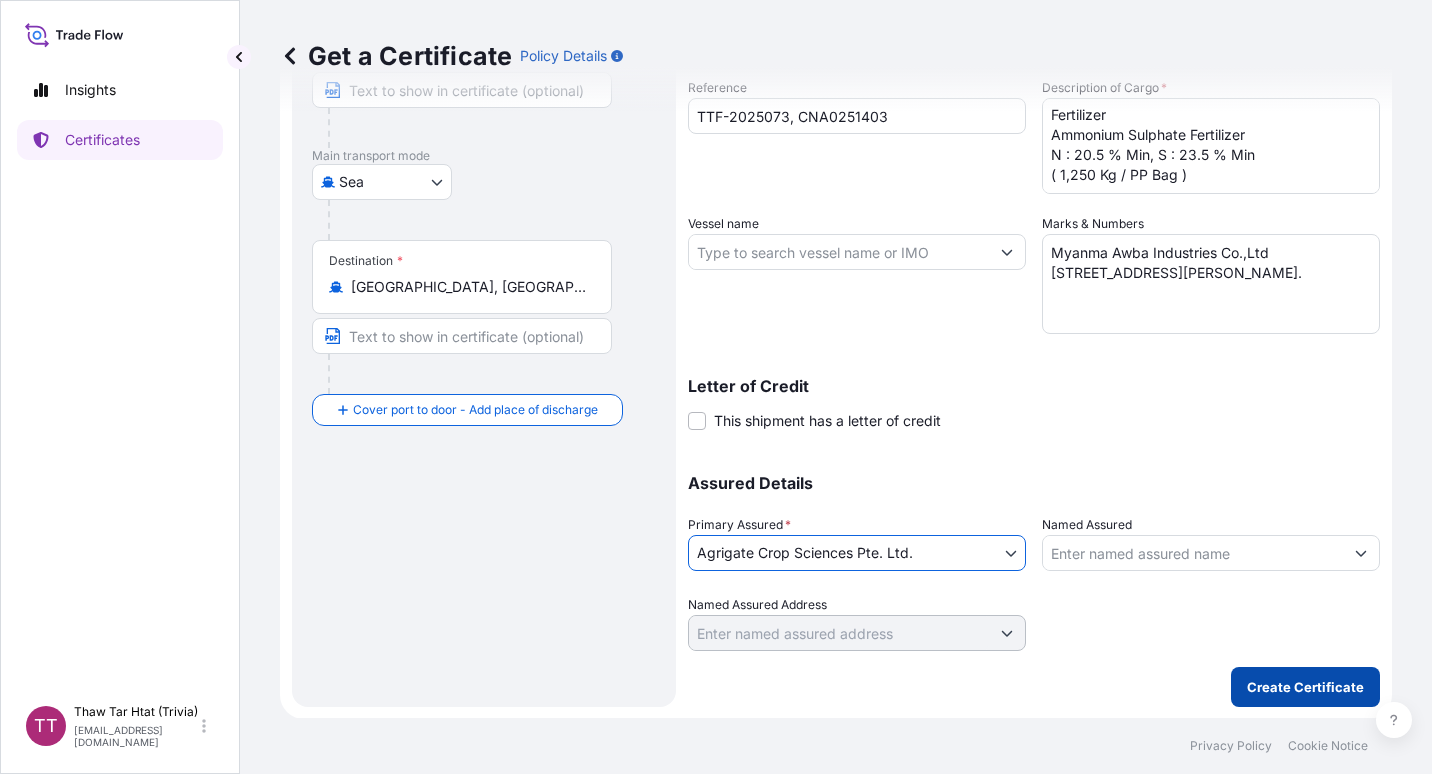 click on "Create Certificate" at bounding box center (1305, 687) 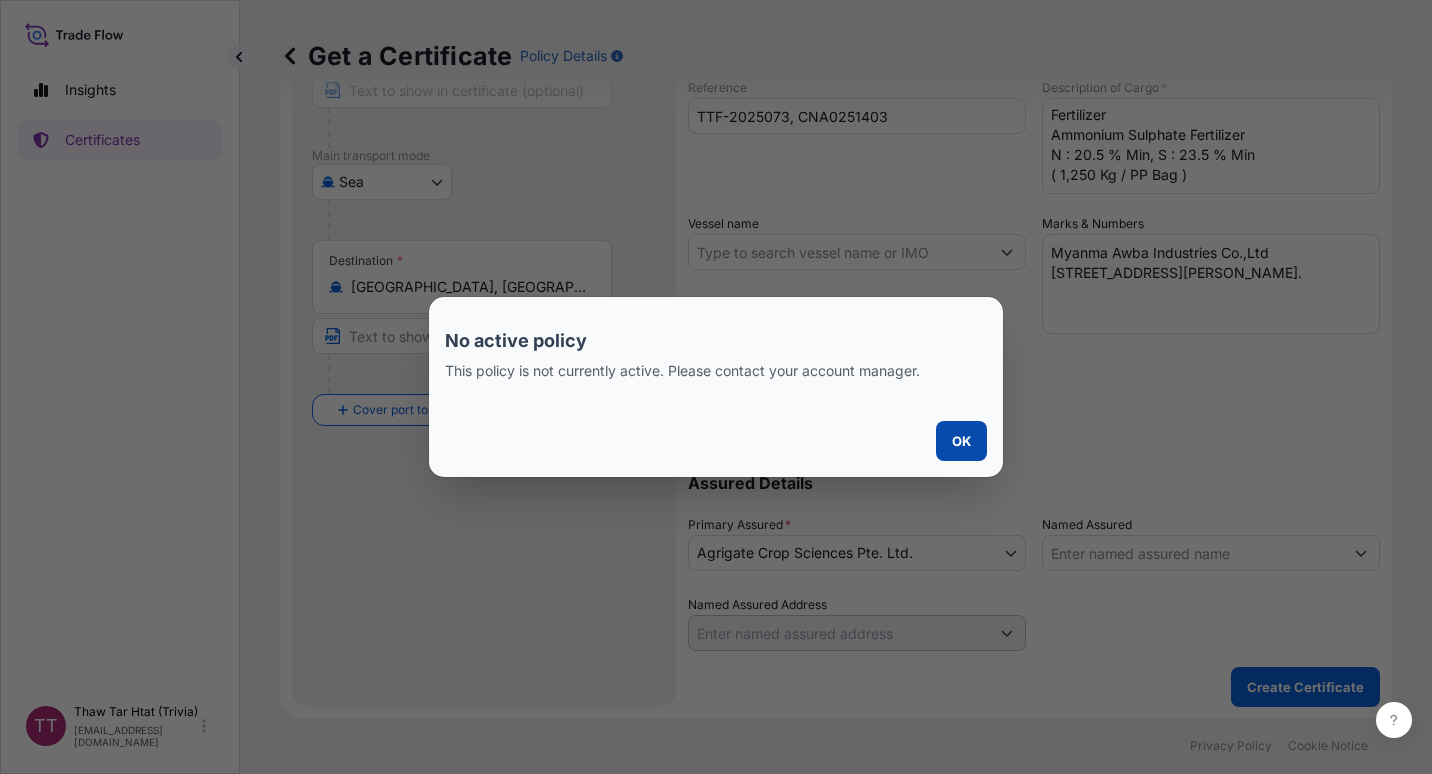 click on "OK" at bounding box center [961, 441] 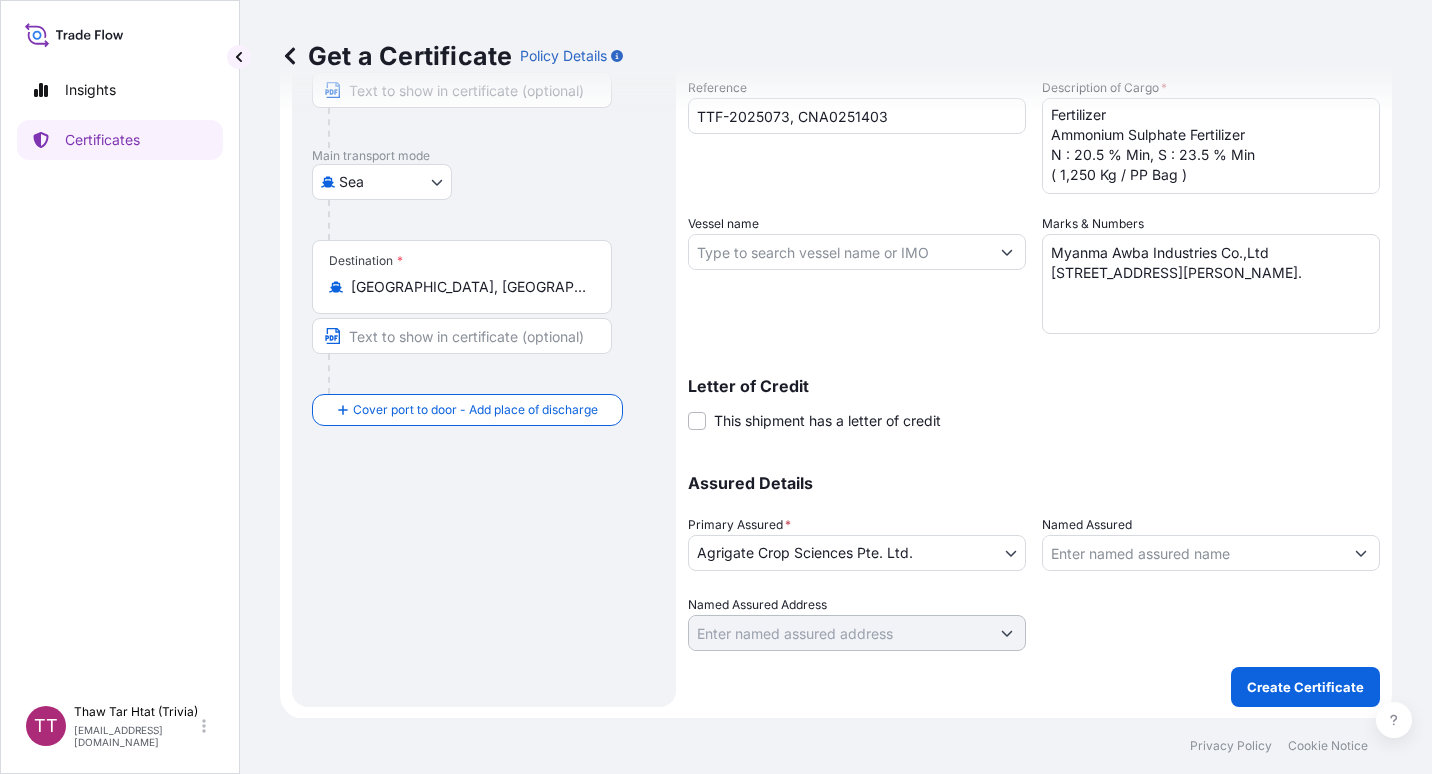 scroll, scrollTop: 0, scrollLeft: 0, axis: both 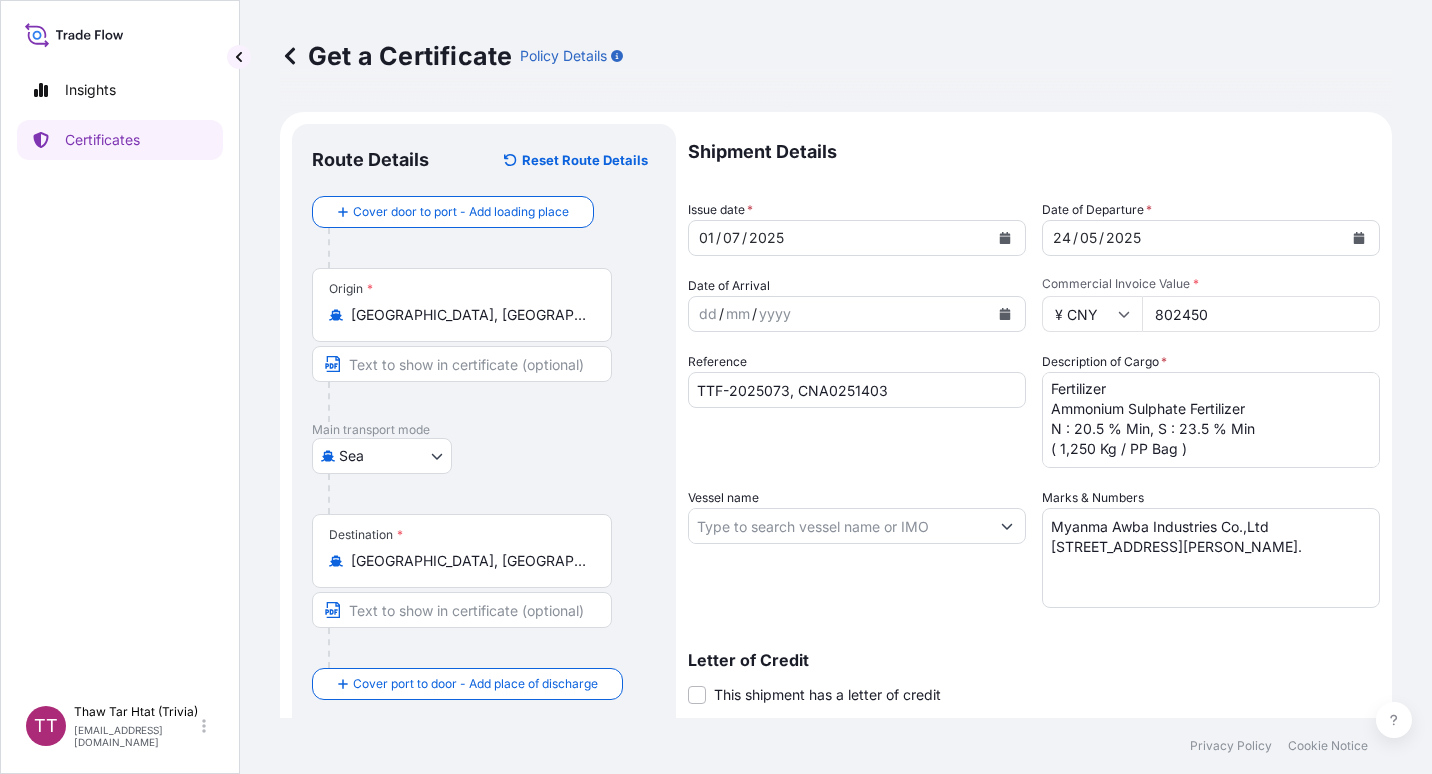 click on "Policy Details" at bounding box center (563, 56) 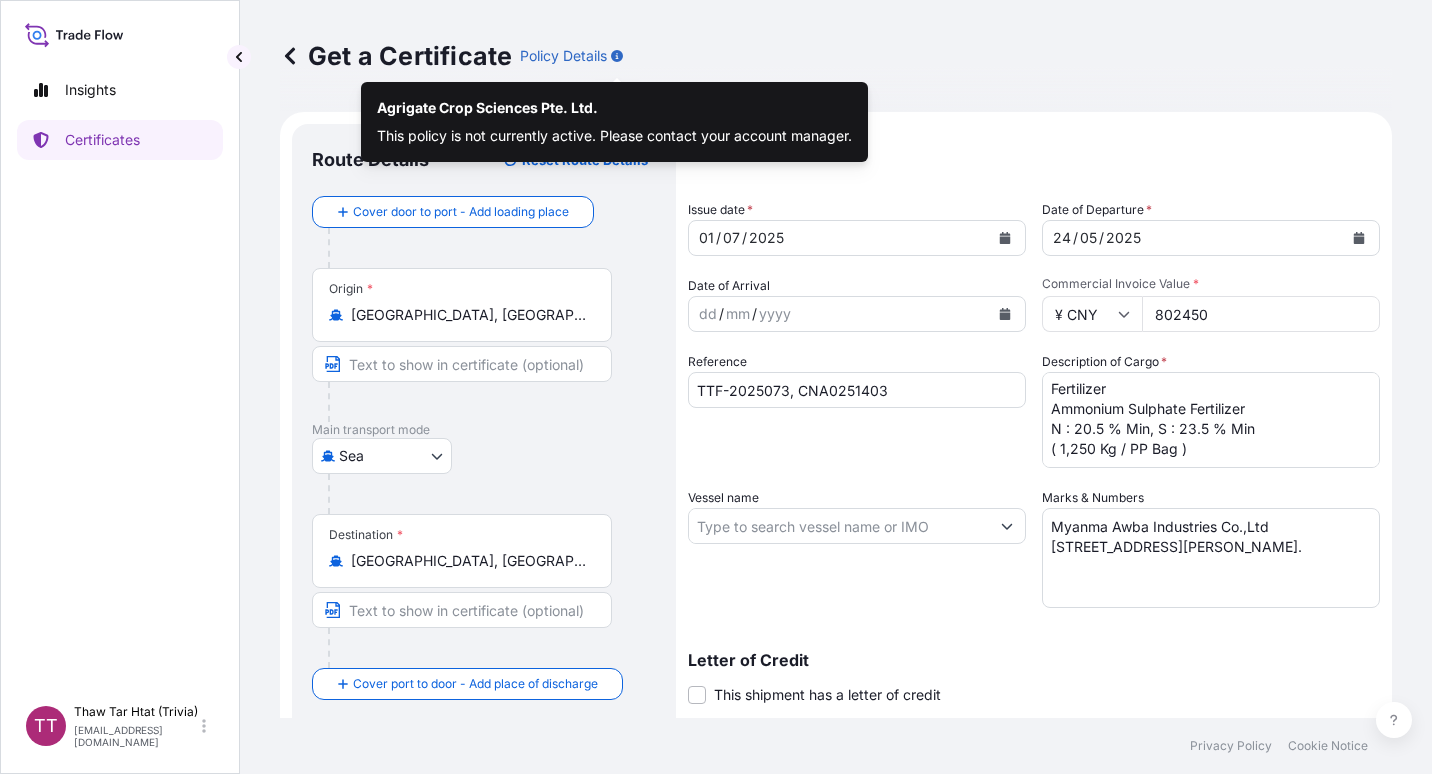 click 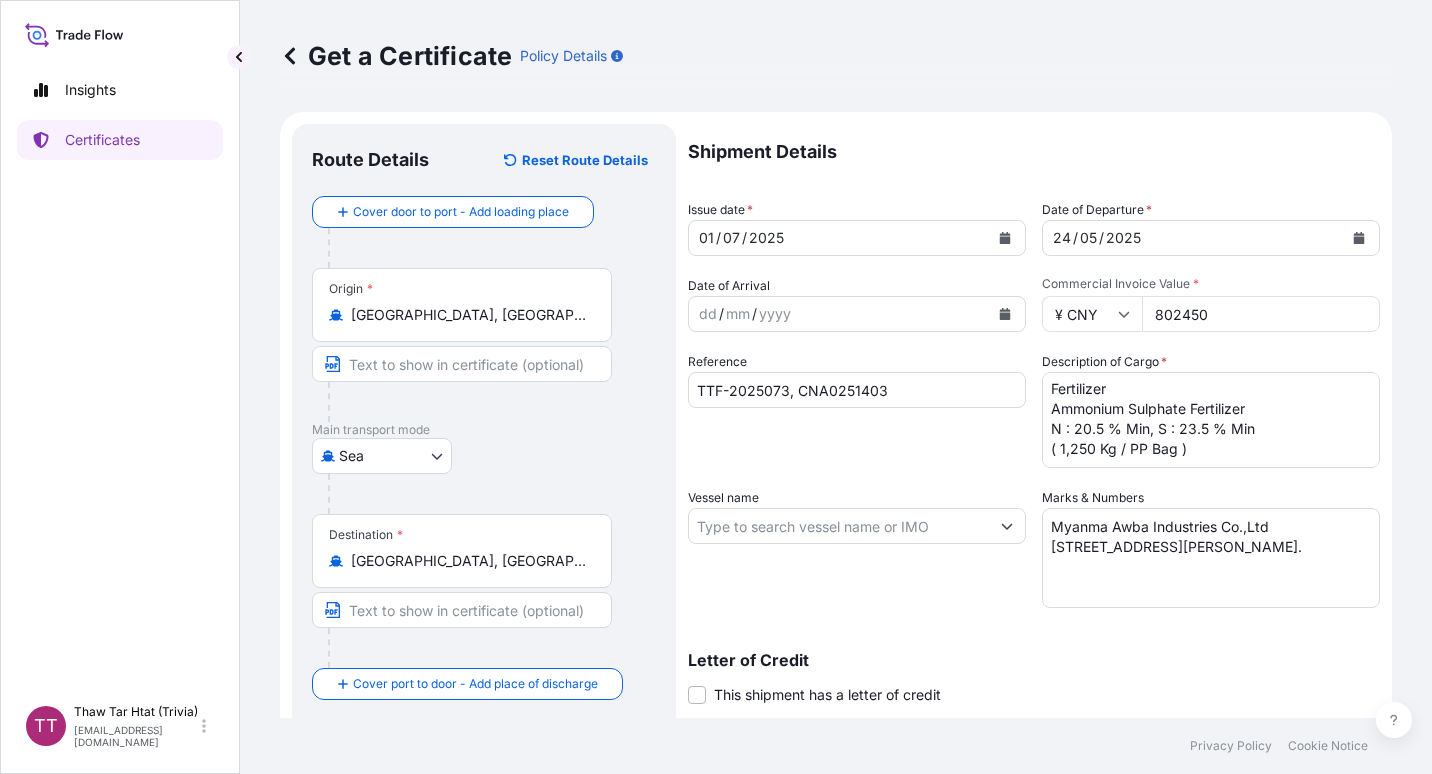 click on "Policy Details" at bounding box center [563, 56] 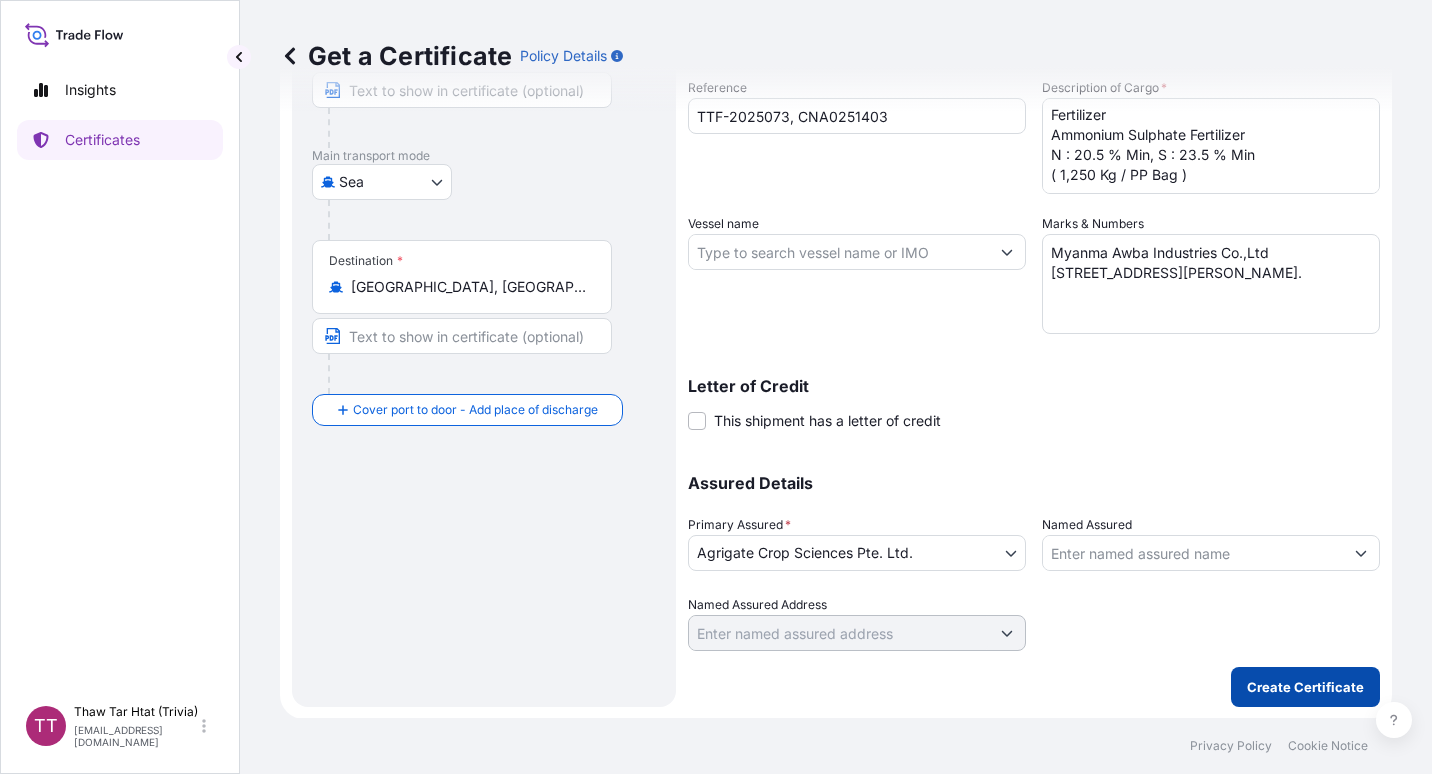 click on "Create Certificate" at bounding box center (1305, 687) 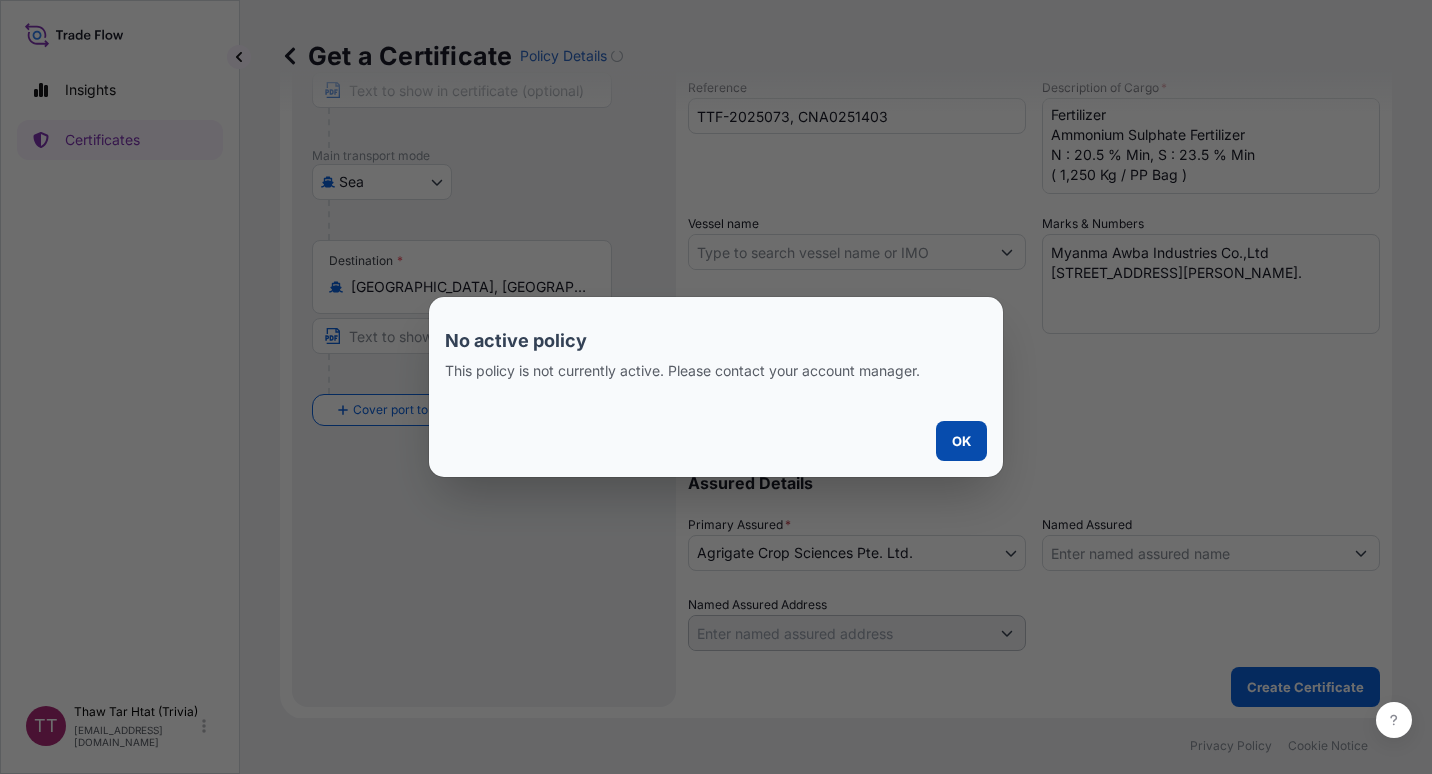 click on "OK" at bounding box center [961, 441] 